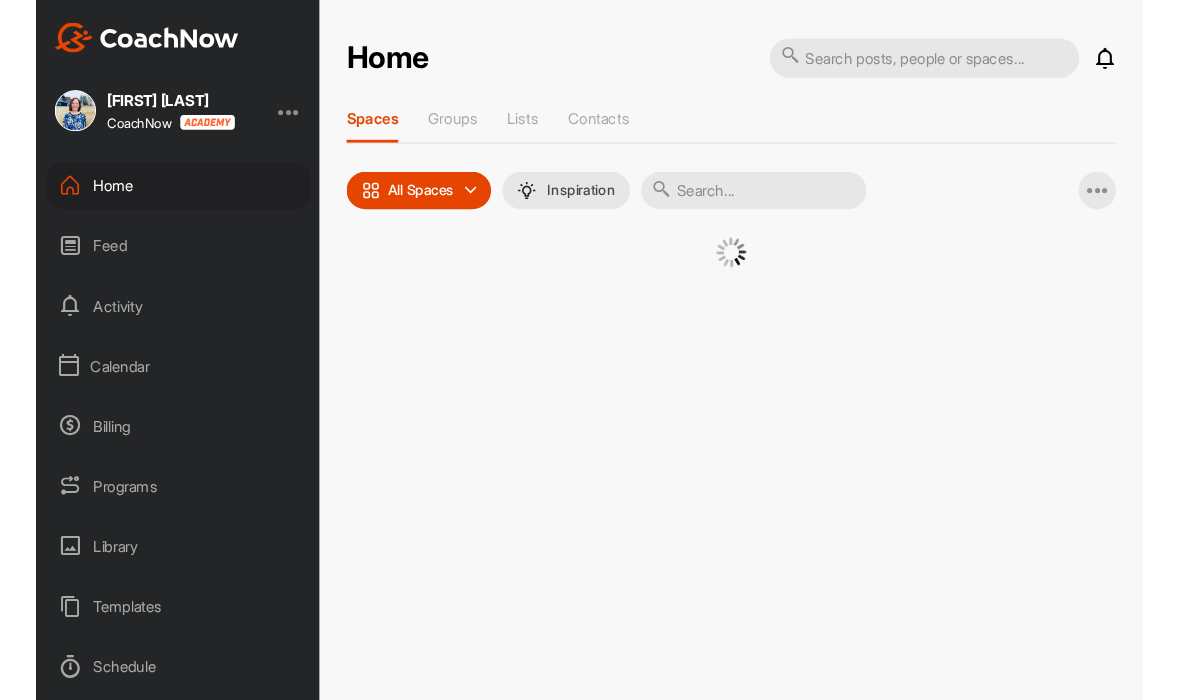 scroll, scrollTop: 0, scrollLeft: 0, axis: both 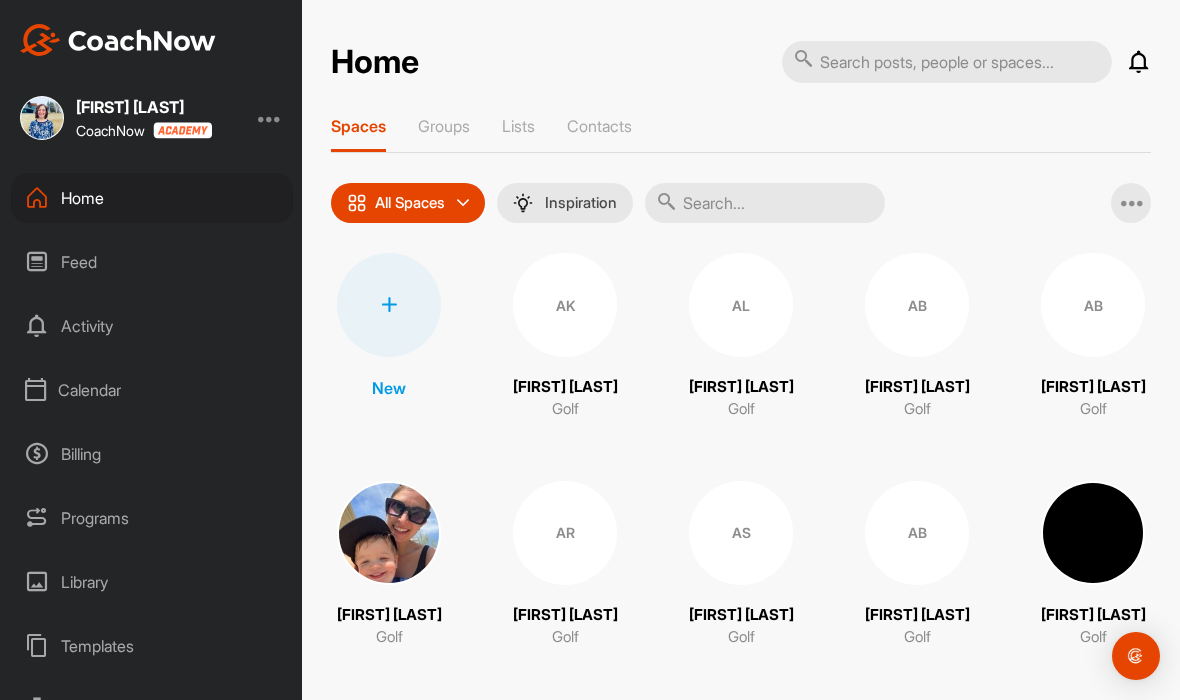 click on "Calendar" at bounding box center [152, 390] 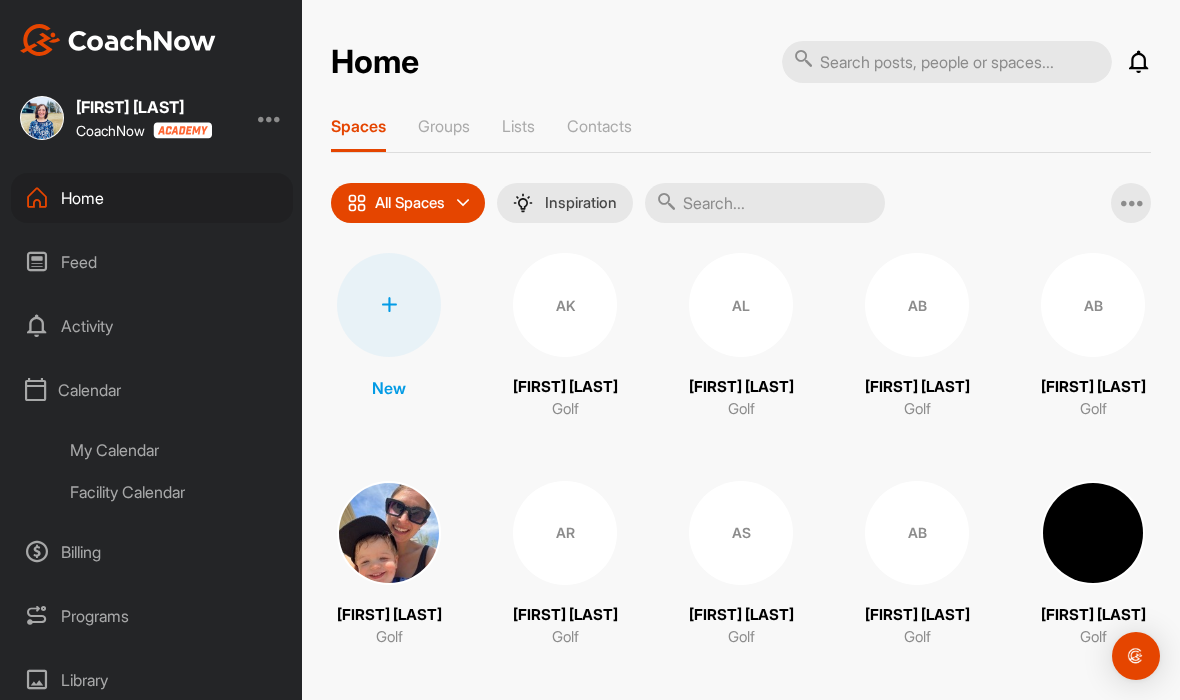 click on "Facility Calendar" at bounding box center [174, 492] 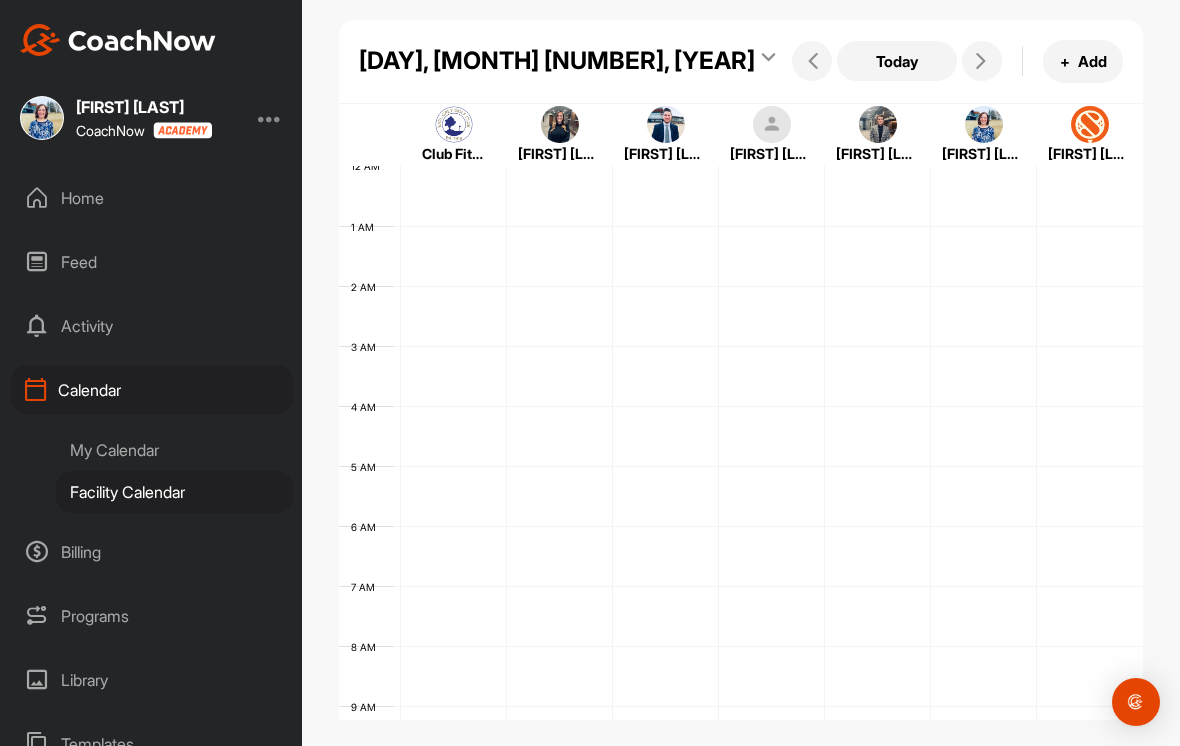 scroll, scrollTop: 0, scrollLeft: 0, axis: both 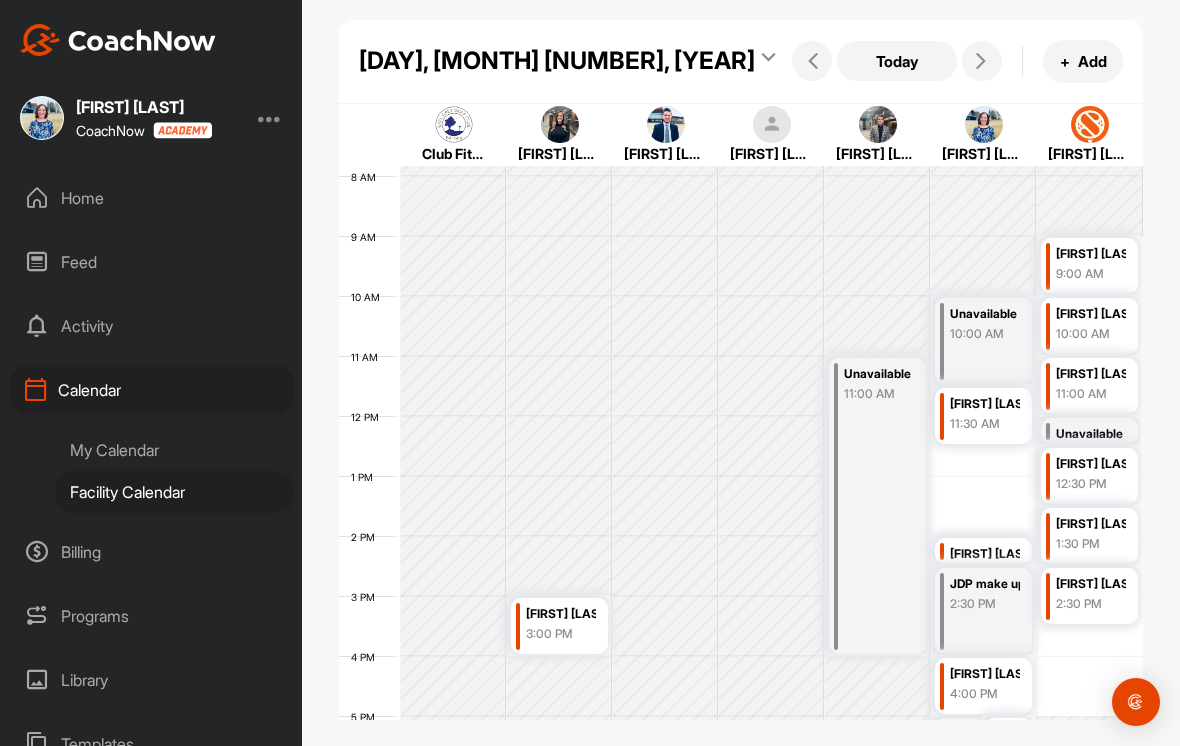 click at bounding box center (981, 61) 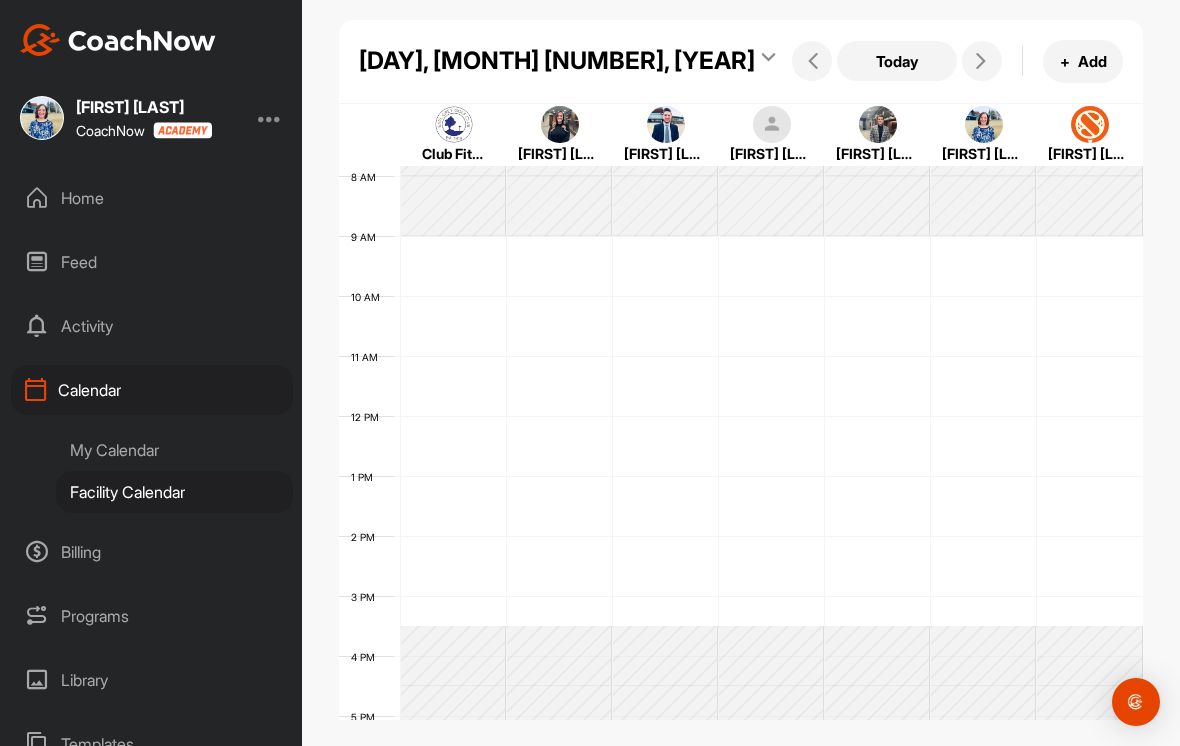 scroll, scrollTop: 346, scrollLeft: 0, axis: vertical 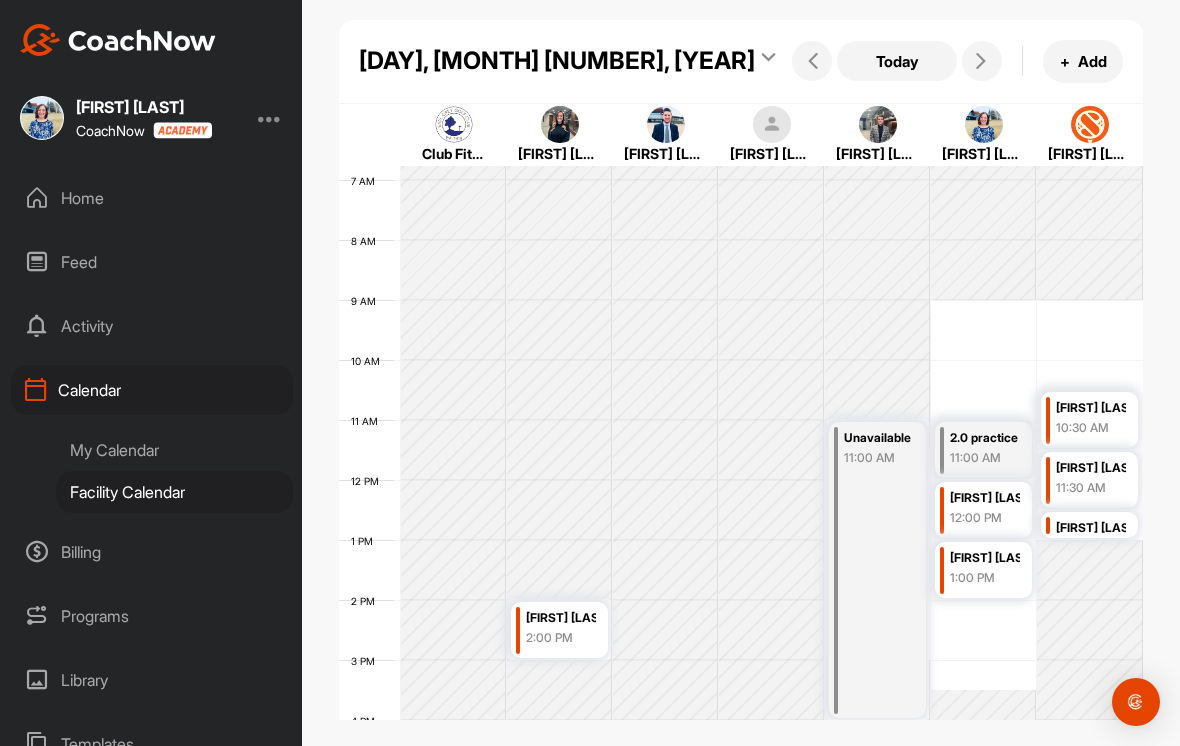 click at bounding box center [981, 61] 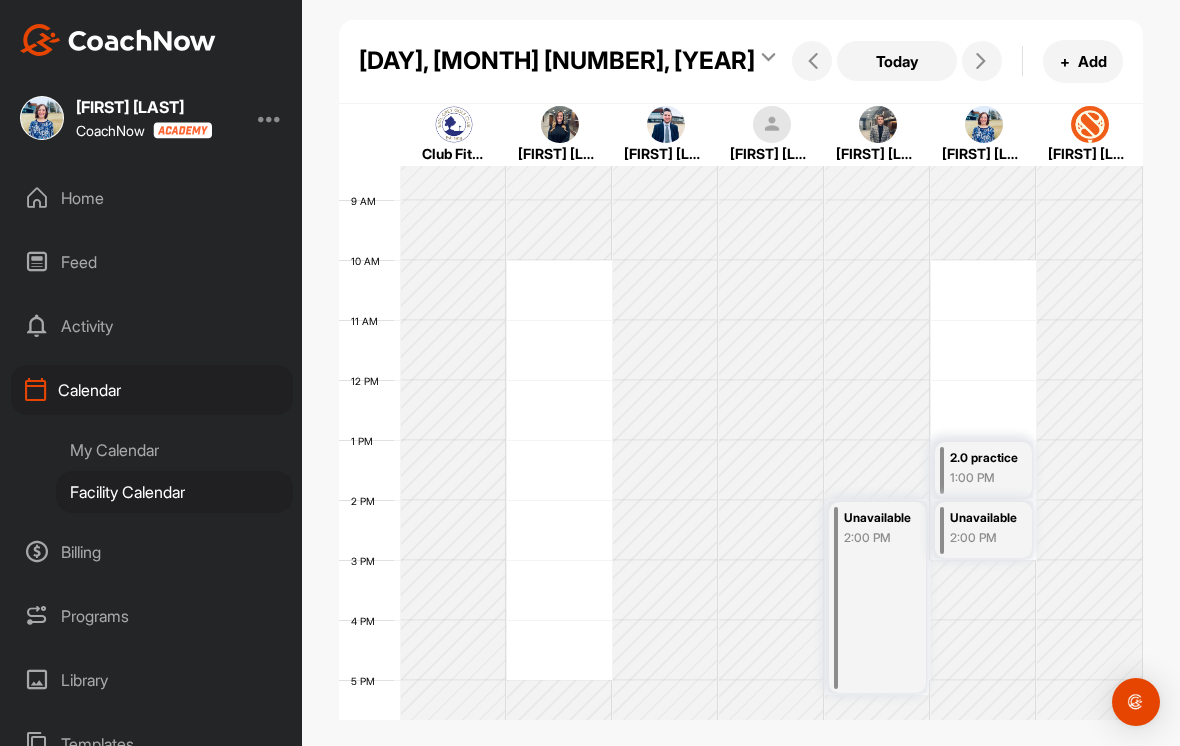 click at bounding box center (982, 61) 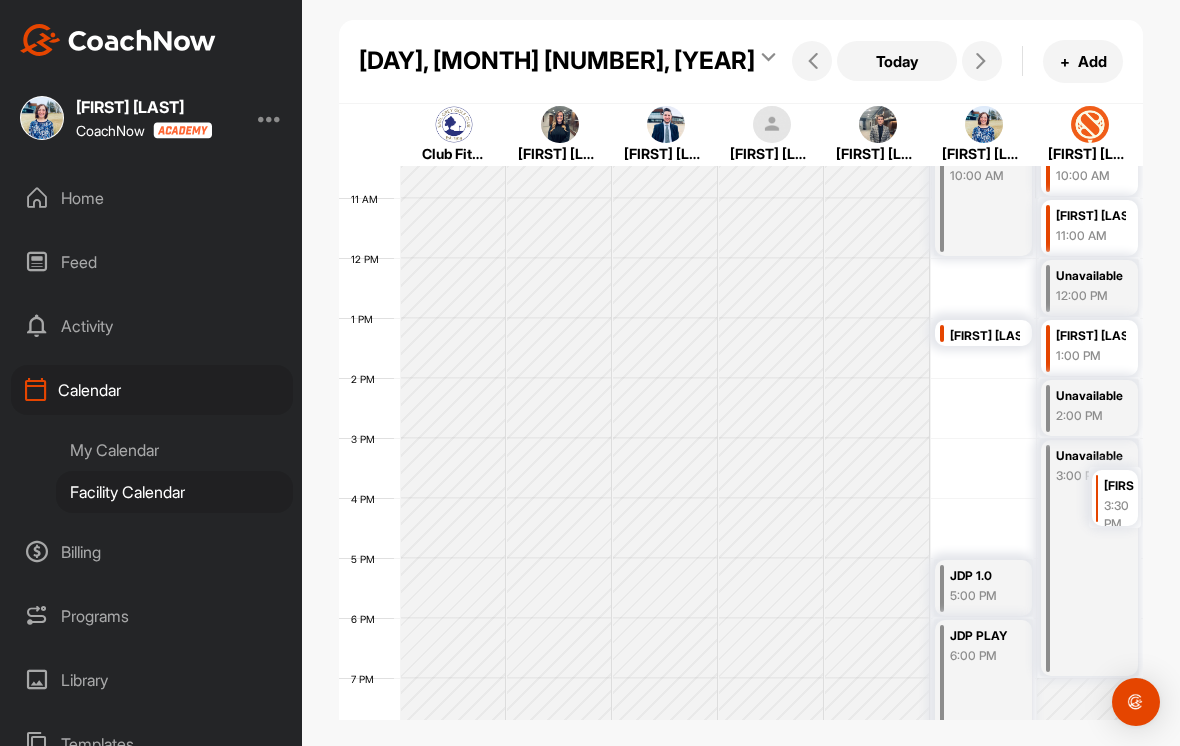 scroll, scrollTop: 631, scrollLeft: 0, axis: vertical 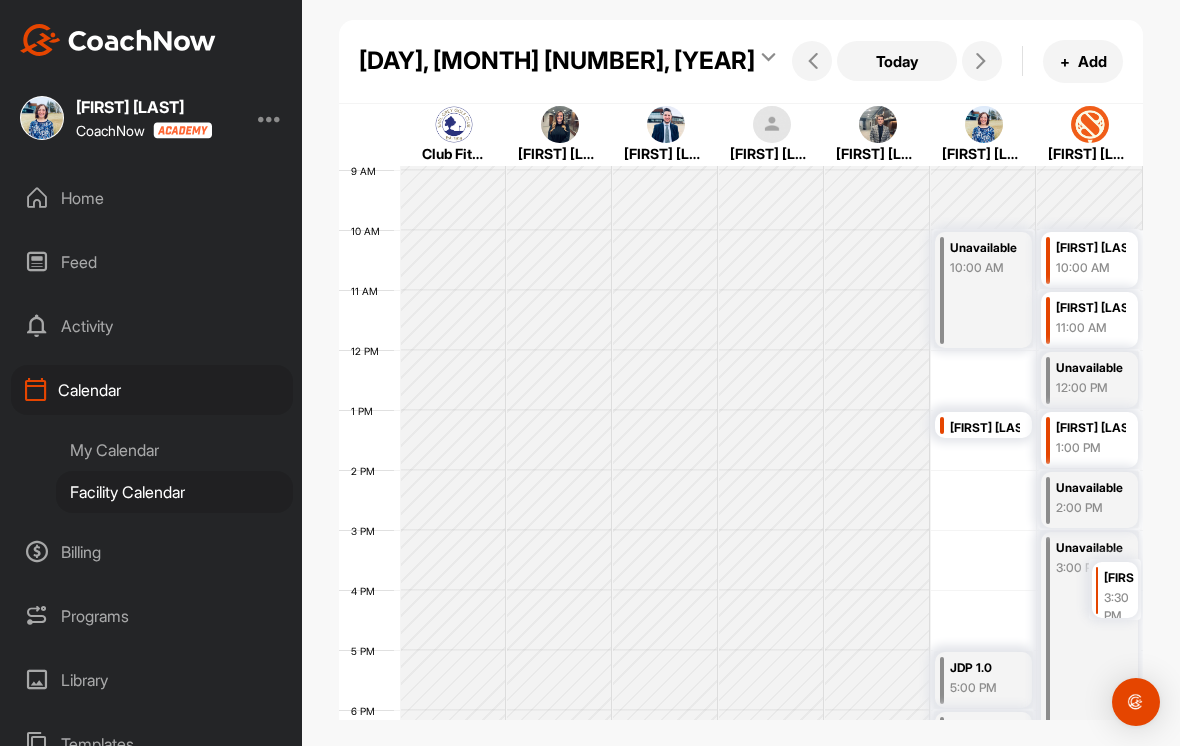 click at bounding box center [982, 61] 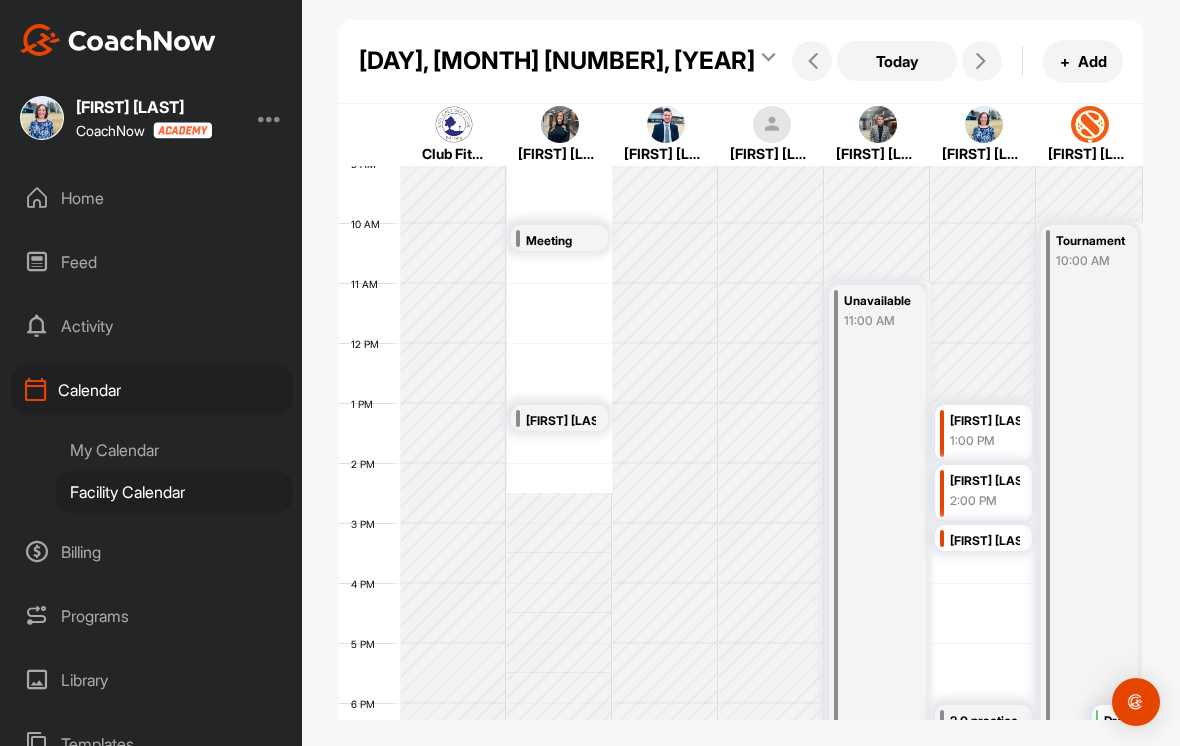 click at bounding box center (982, 61) 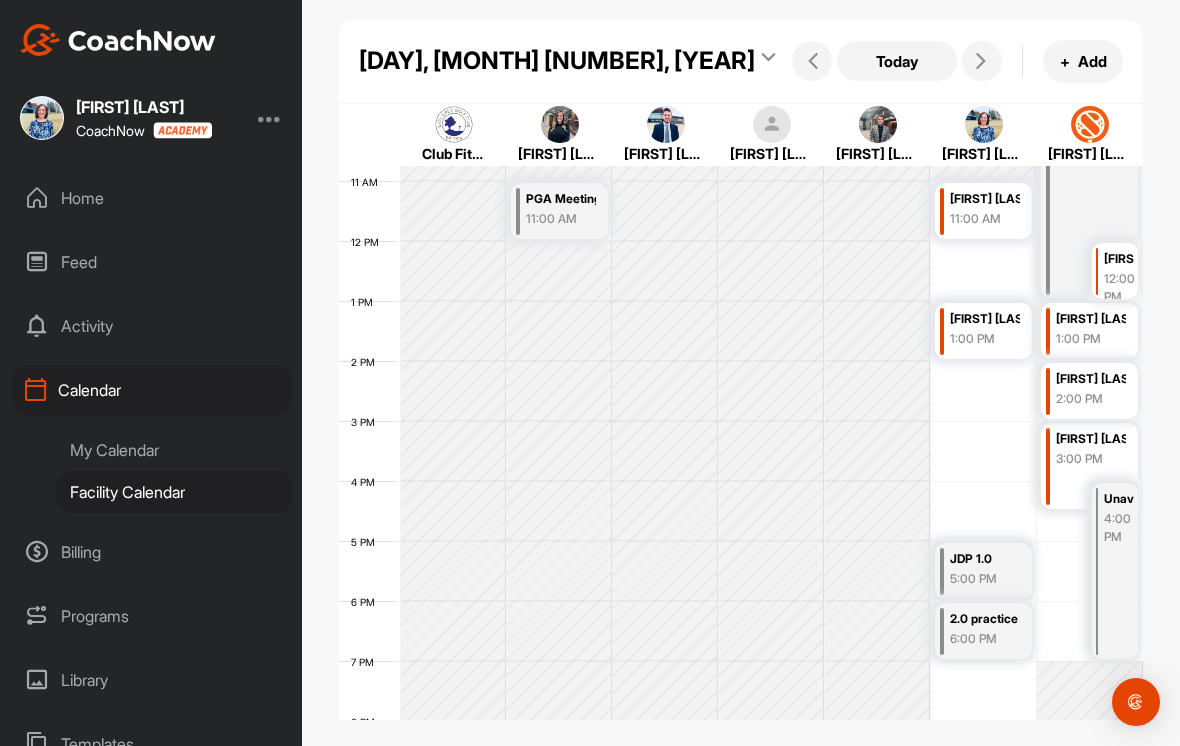 click at bounding box center [982, 61] 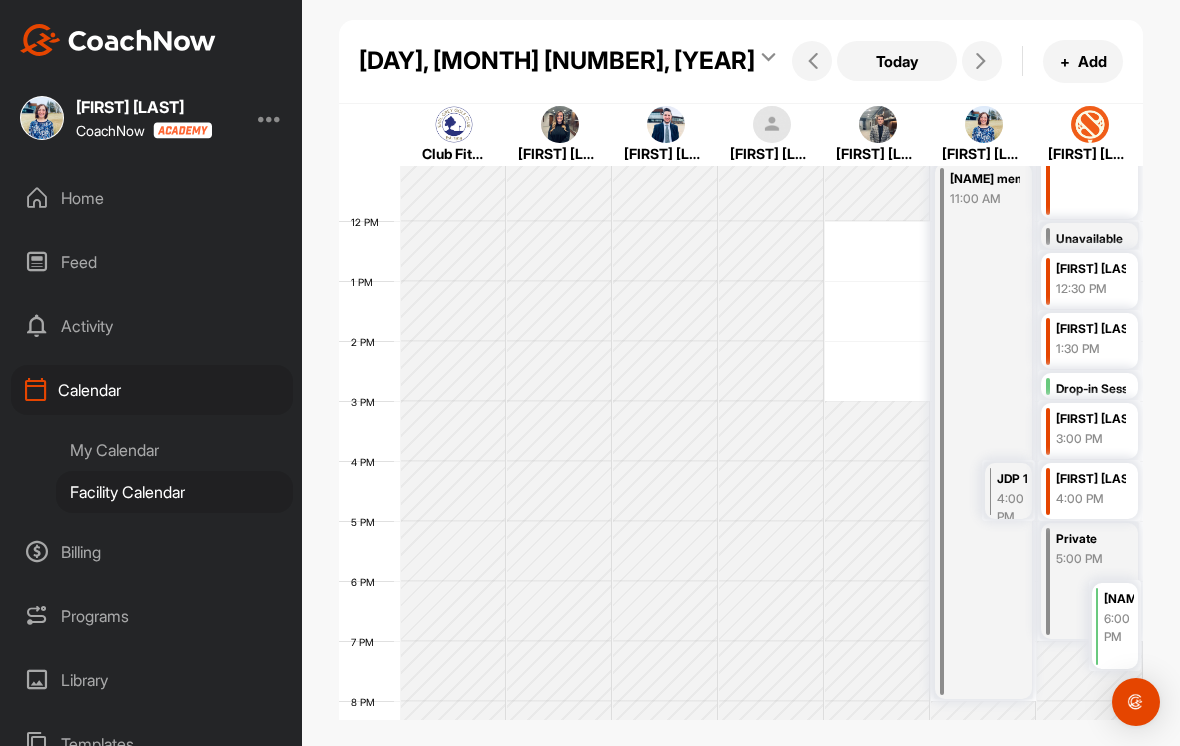 scroll, scrollTop: 669, scrollLeft: 0, axis: vertical 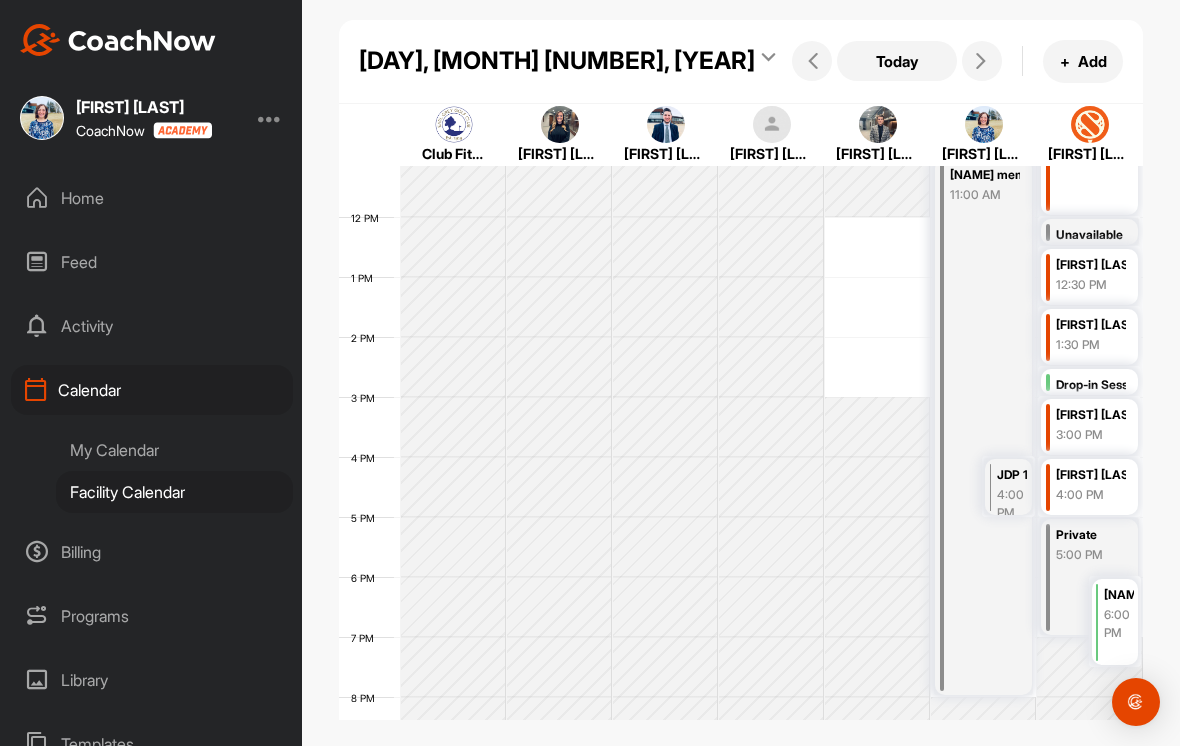 click at bounding box center (982, 61) 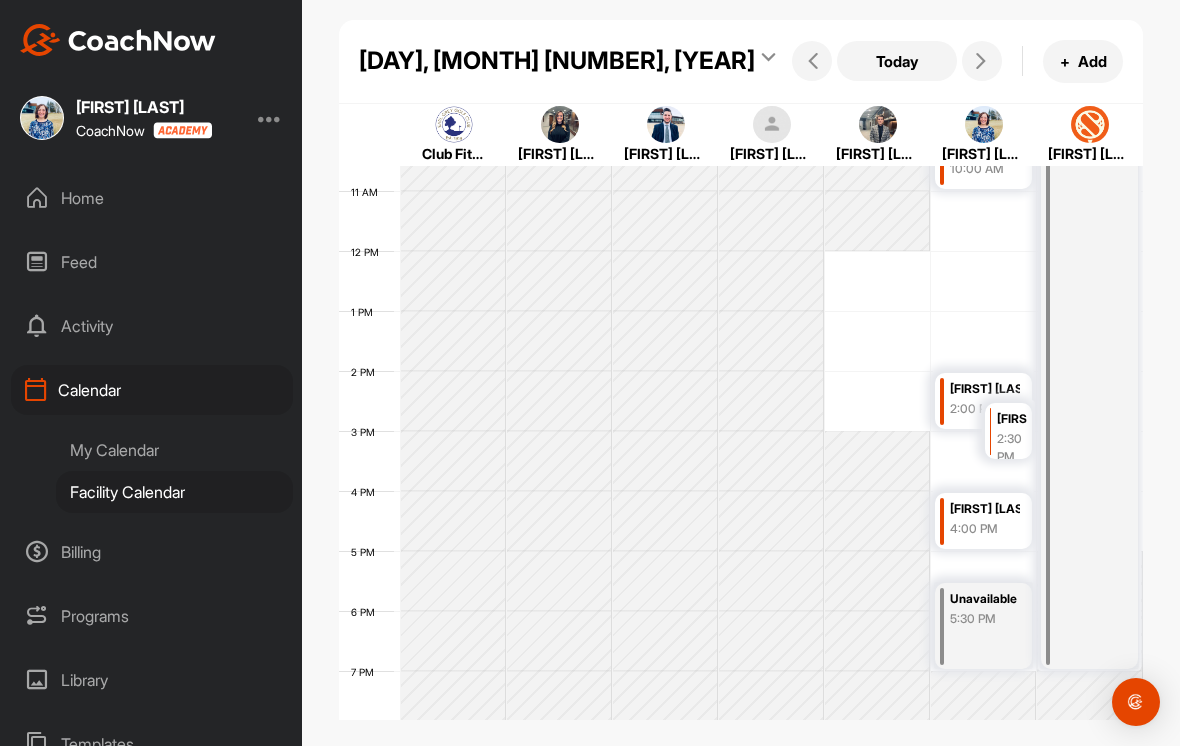 click at bounding box center (981, 61) 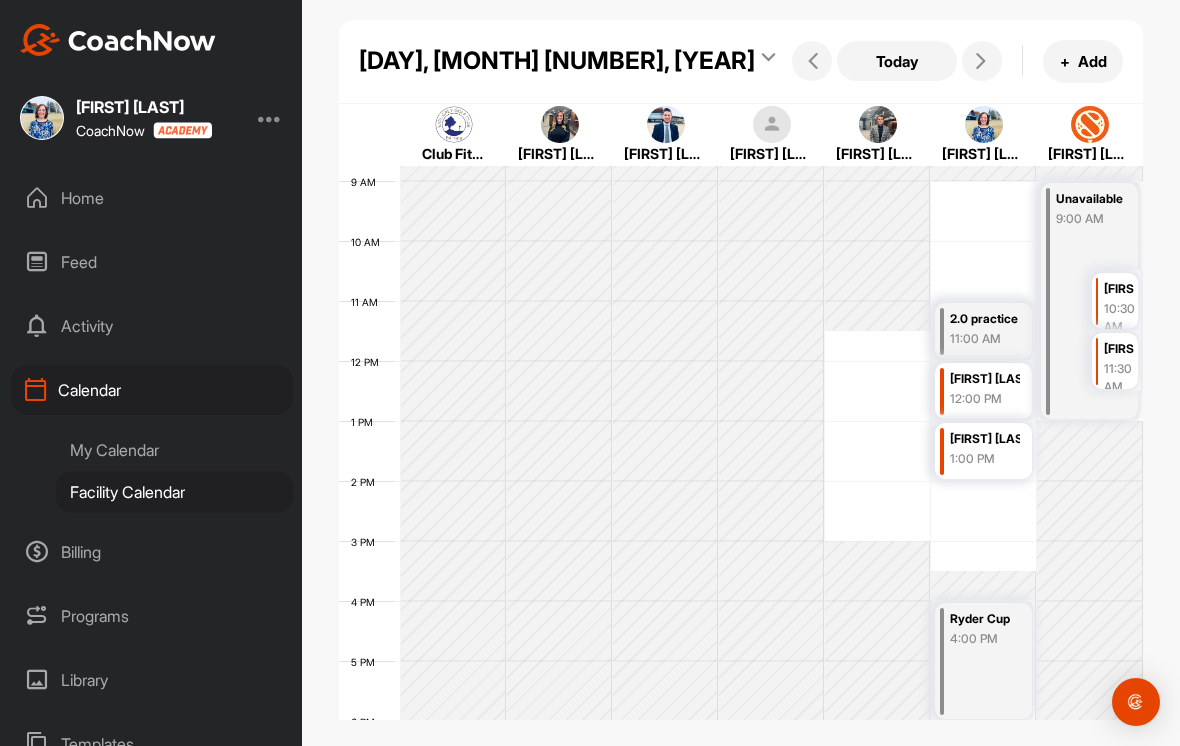 scroll, scrollTop: 526, scrollLeft: 0, axis: vertical 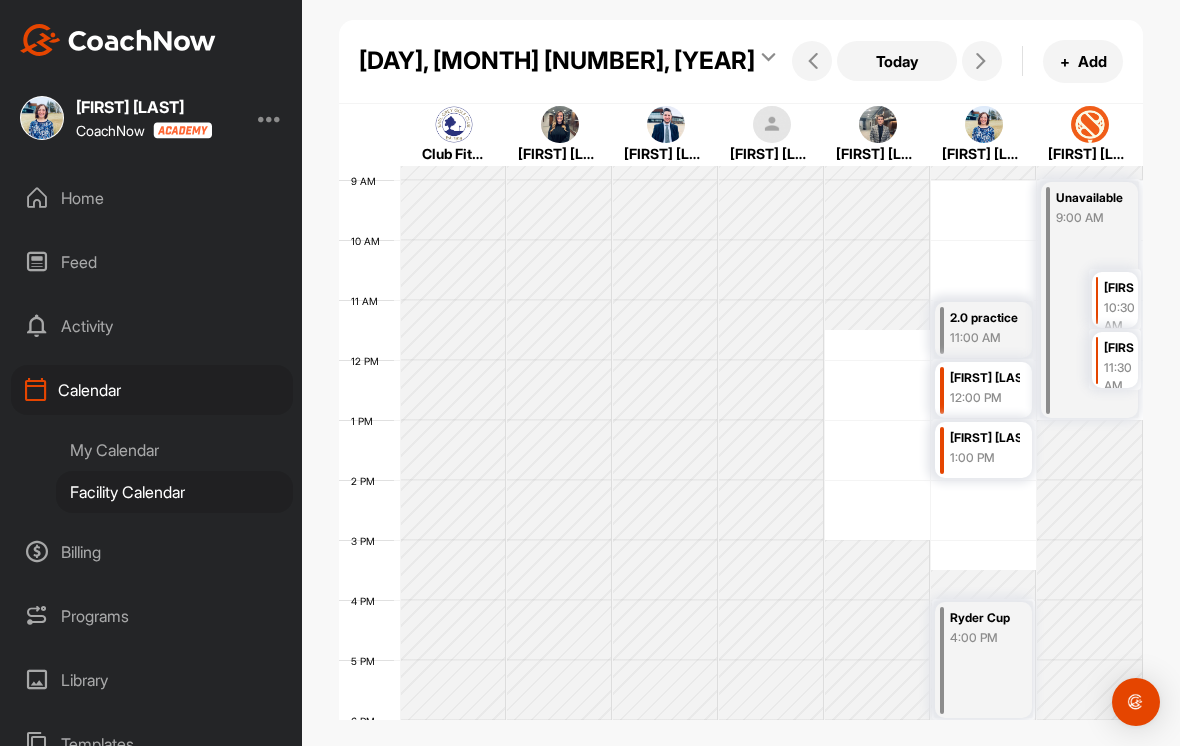 click at bounding box center [981, 61] 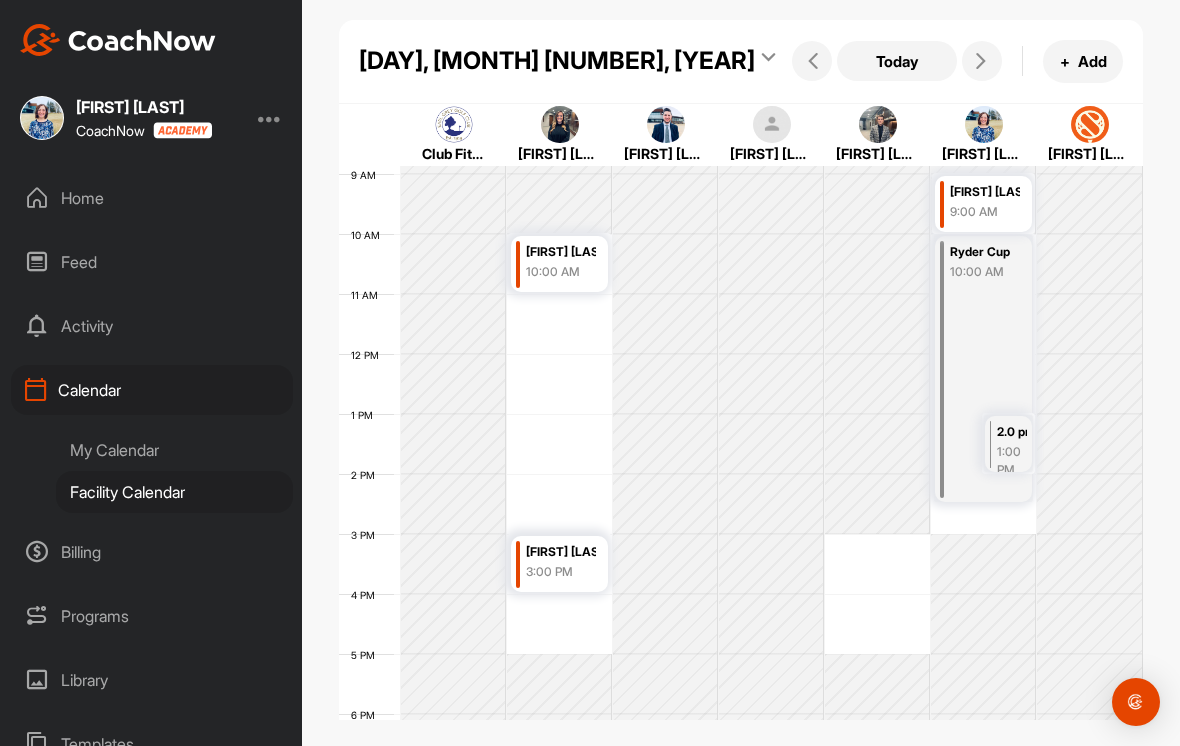 click at bounding box center (982, 61) 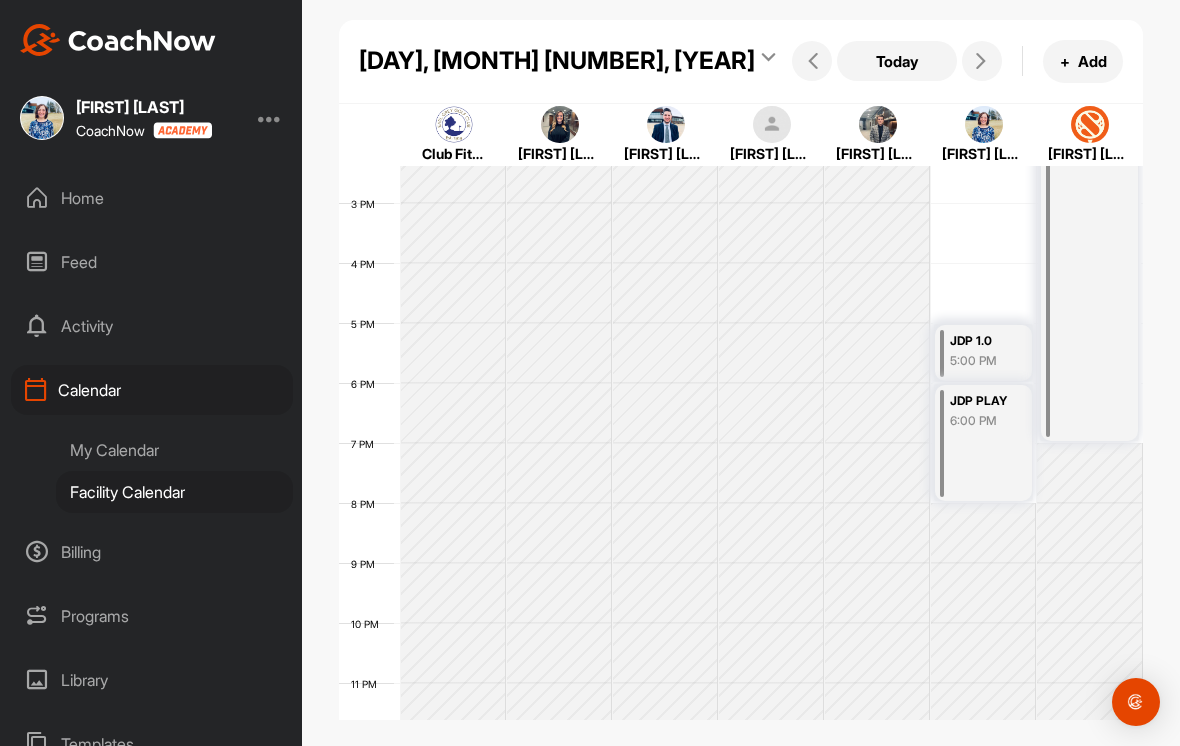 click at bounding box center [982, 61] 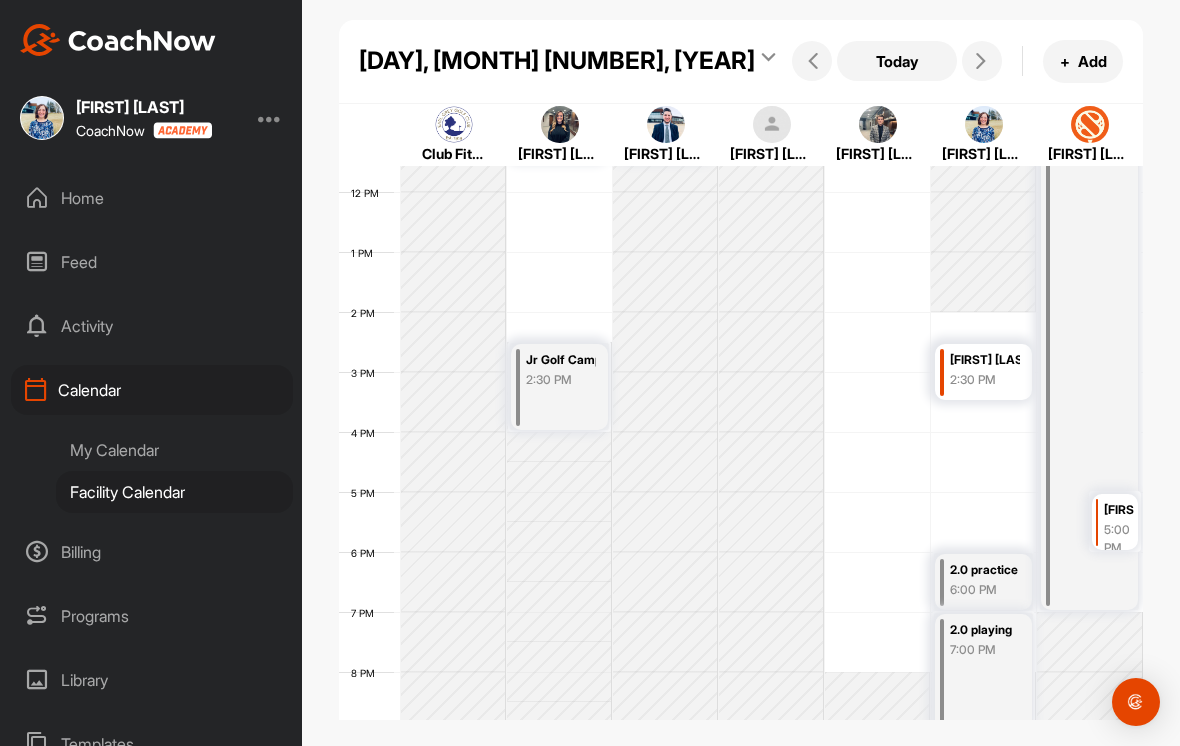 click at bounding box center [982, 61] 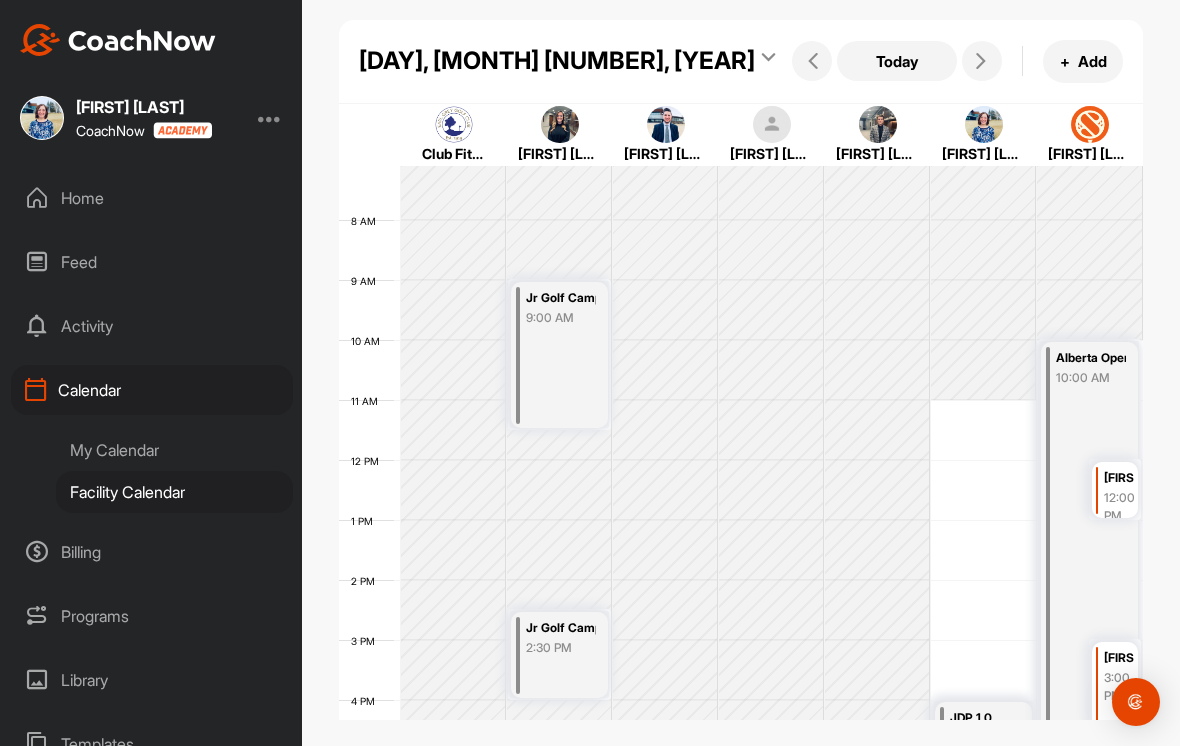 scroll, scrollTop: 428, scrollLeft: 0, axis: vertical 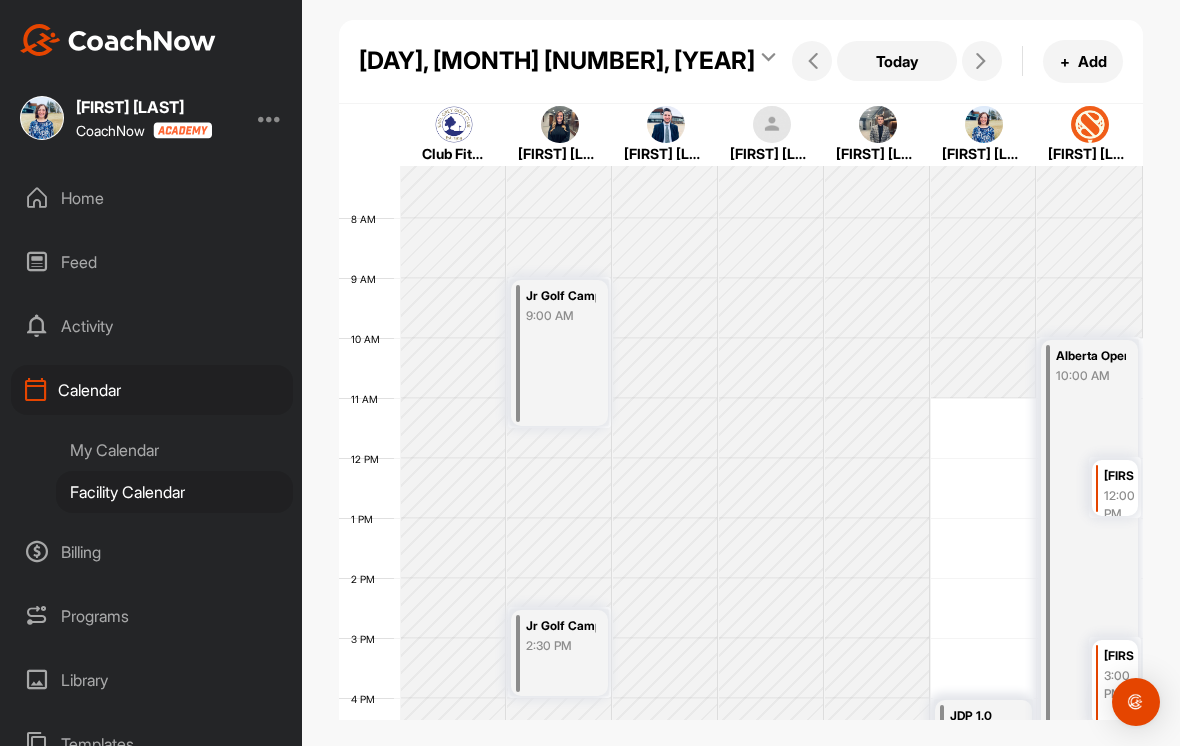 click at bounding box center (813, 61) 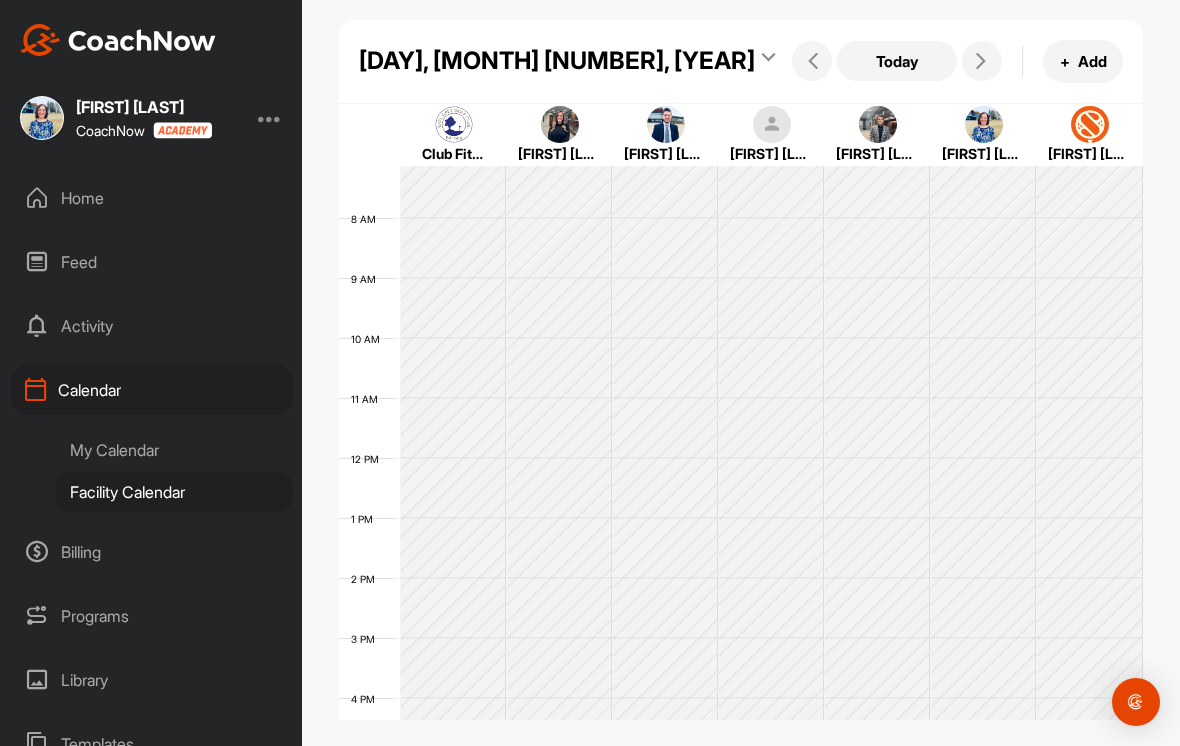 scroll, scrollTop: 346, scrollLeft: 0, axis: vertical 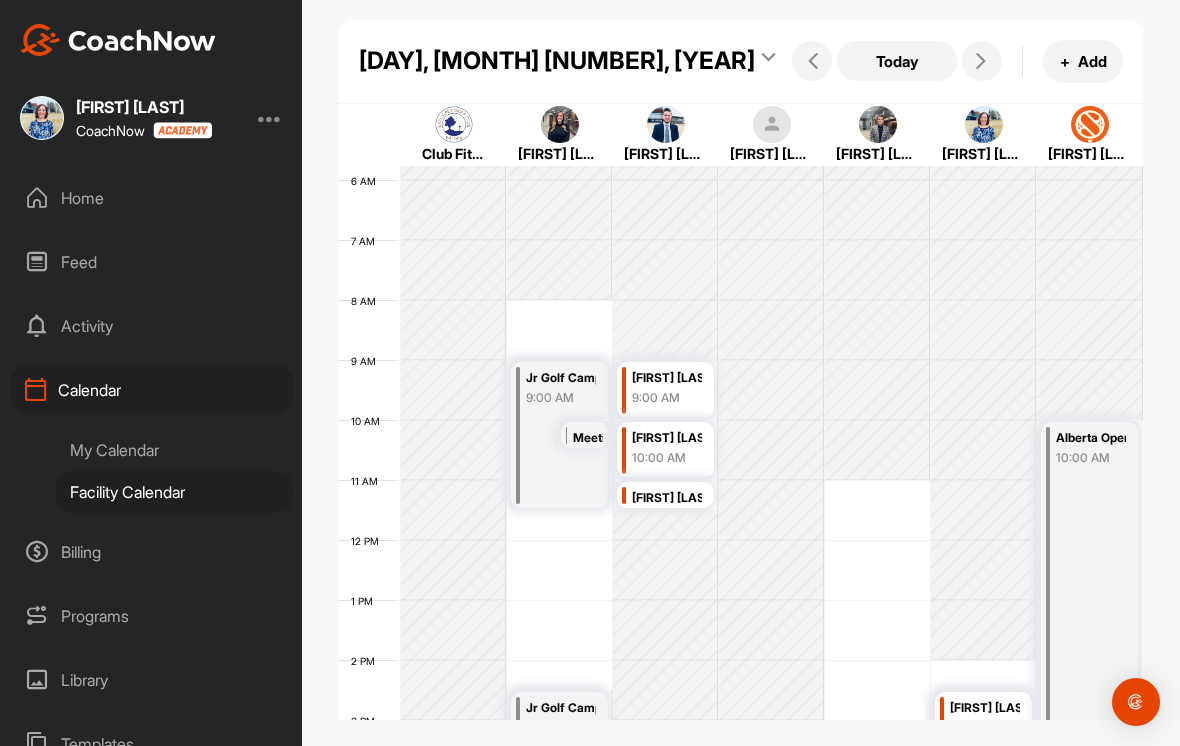 click on "My Calendar" at bounding box center [174, 450] 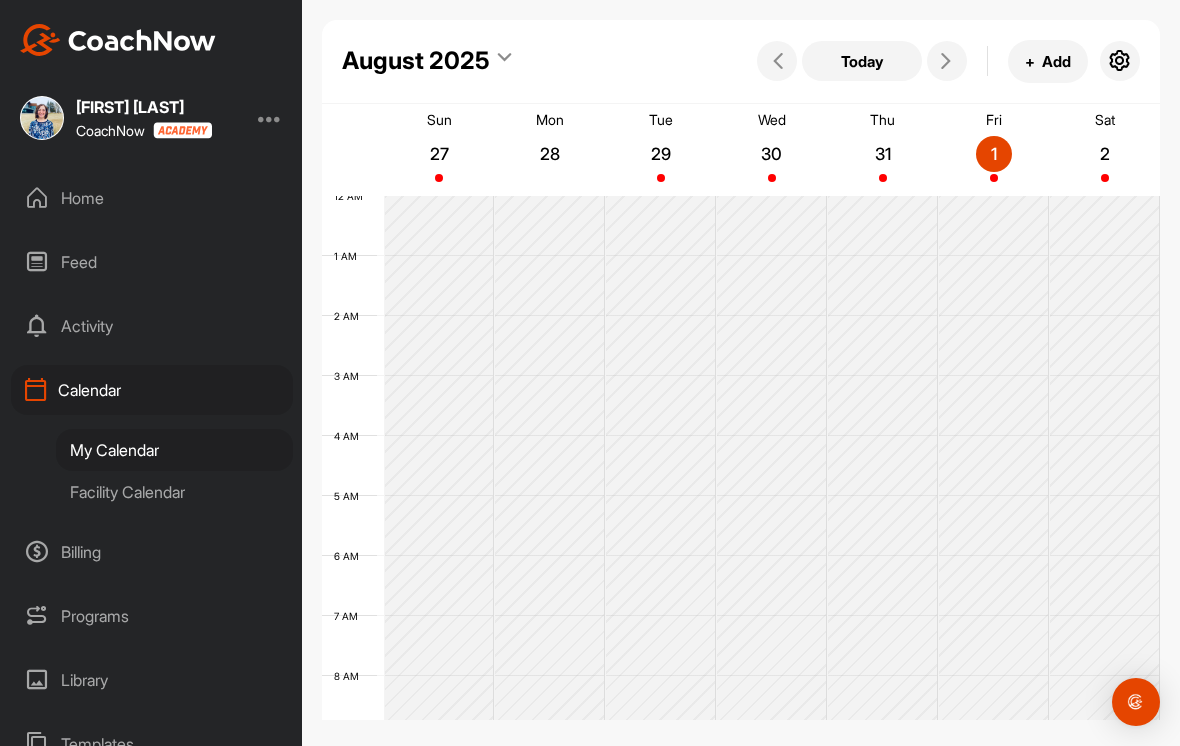 scroll, scrollTop: 346, scrollLeft: 0, axis: vertical 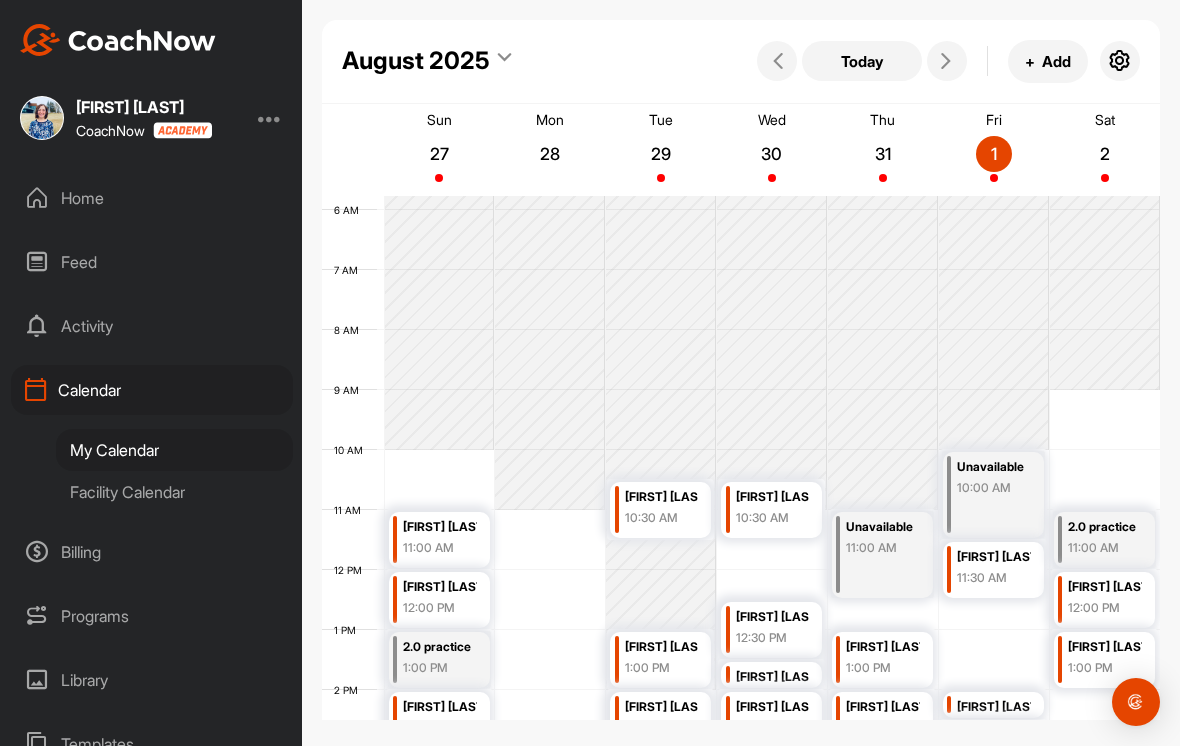 click at bounding box center [946, 61] 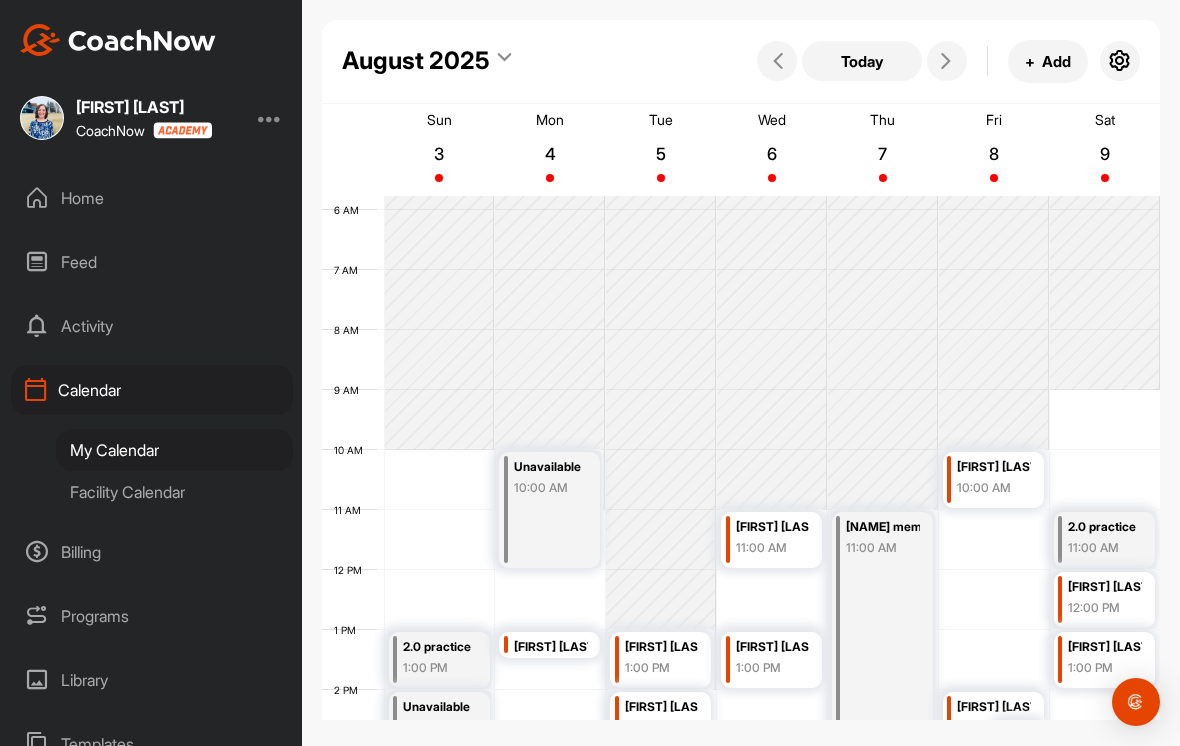 click at bounding box center [946, 61] 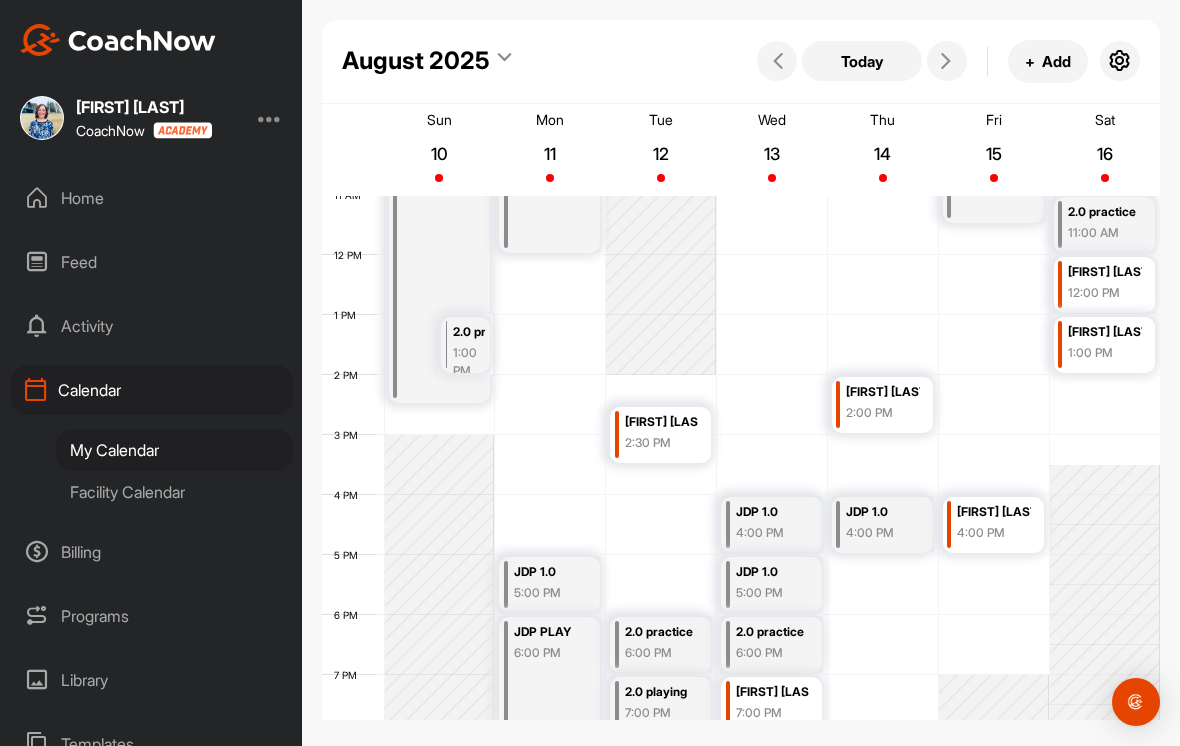scroll, scrollTop: 668, scrollLeft: 0, axis: vertical 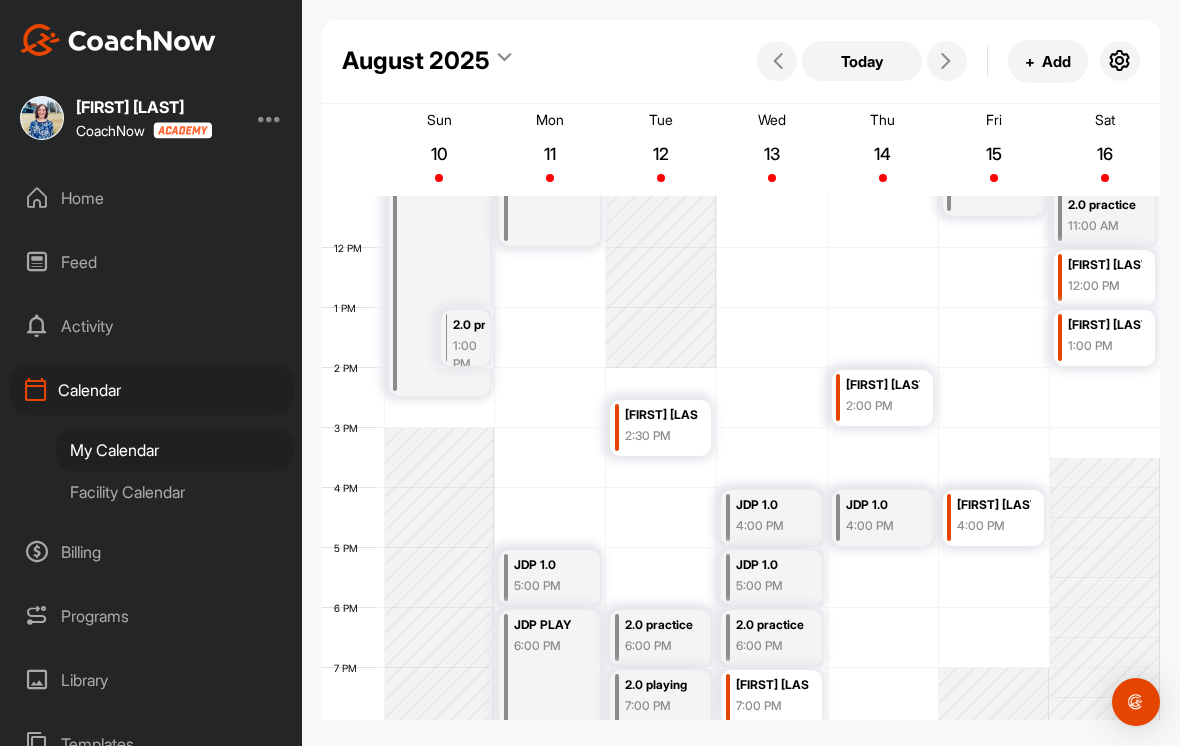click at bounding box center [772, 398] 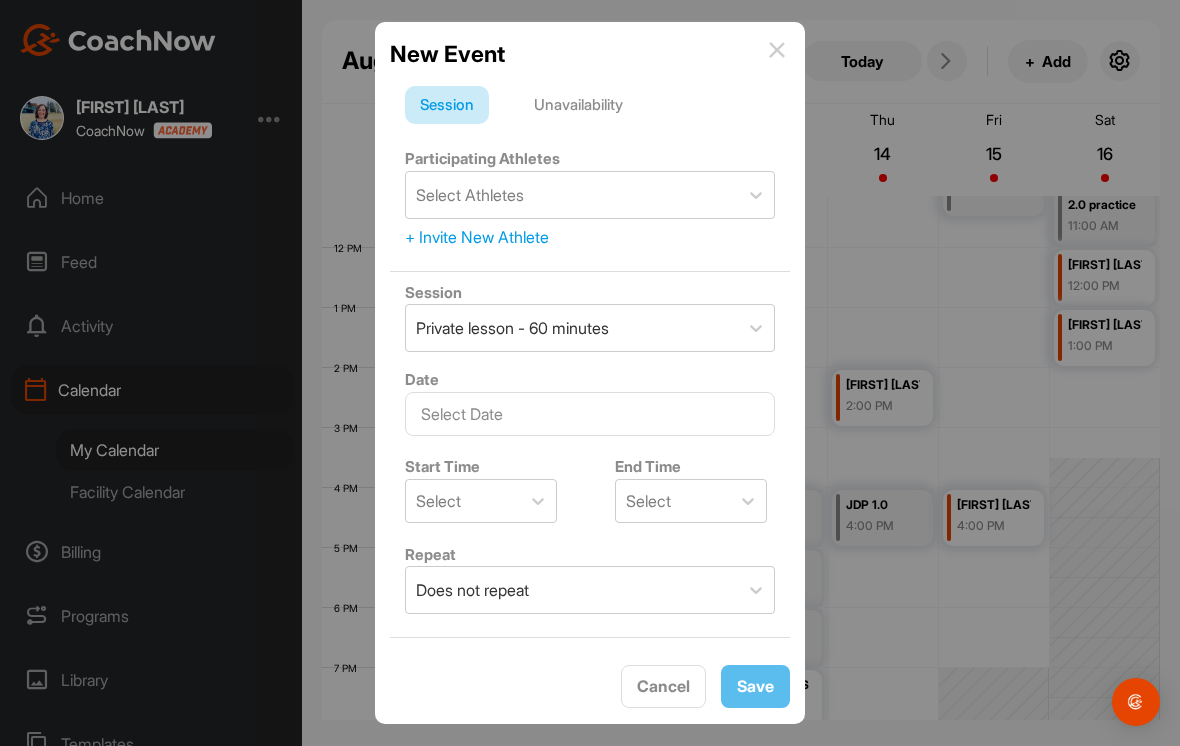 click on "Unavailability" at bounding box center (578, 105) 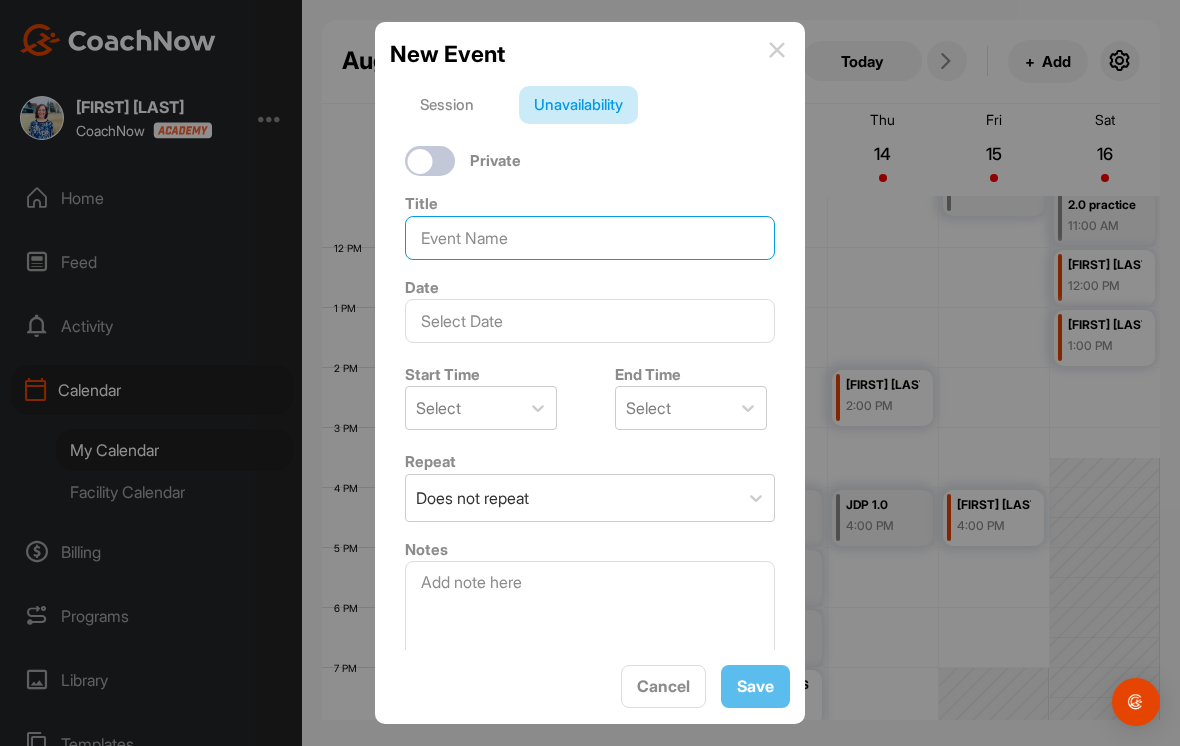 click at bounding box center [590, 238] 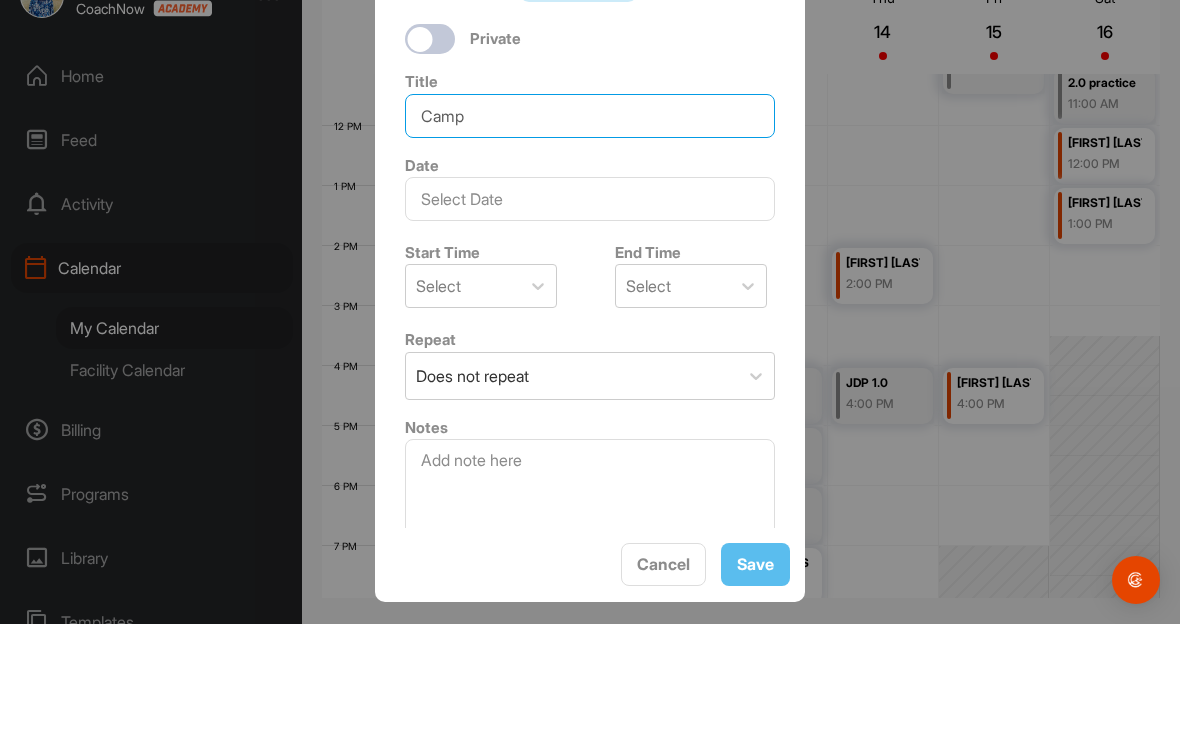 type on "Camp" 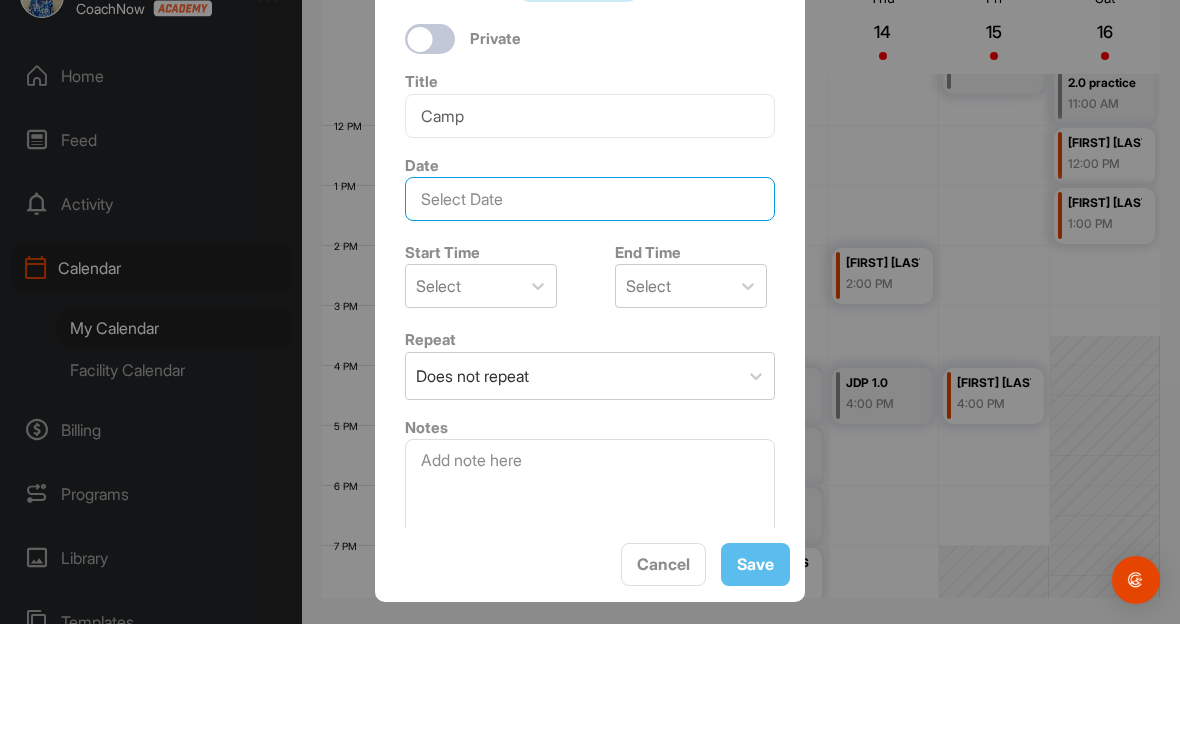click at bounding box center (590, 321) 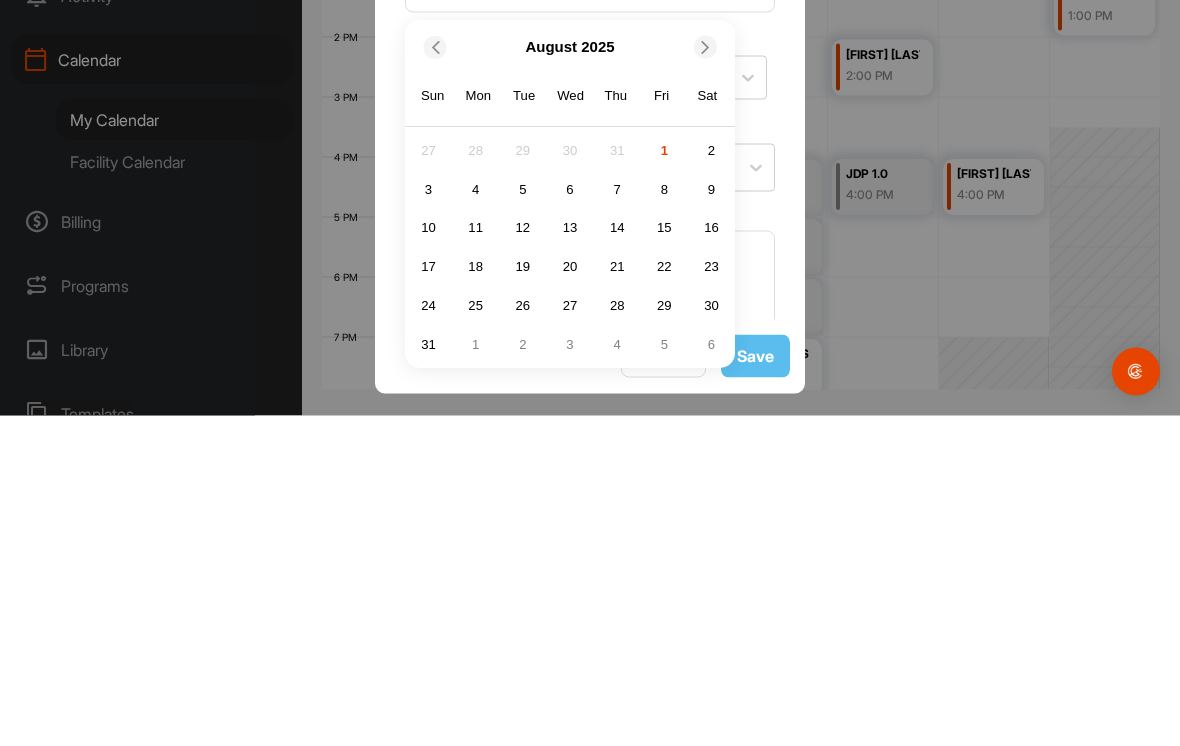 click on "12" at bounding box center (523, 559) 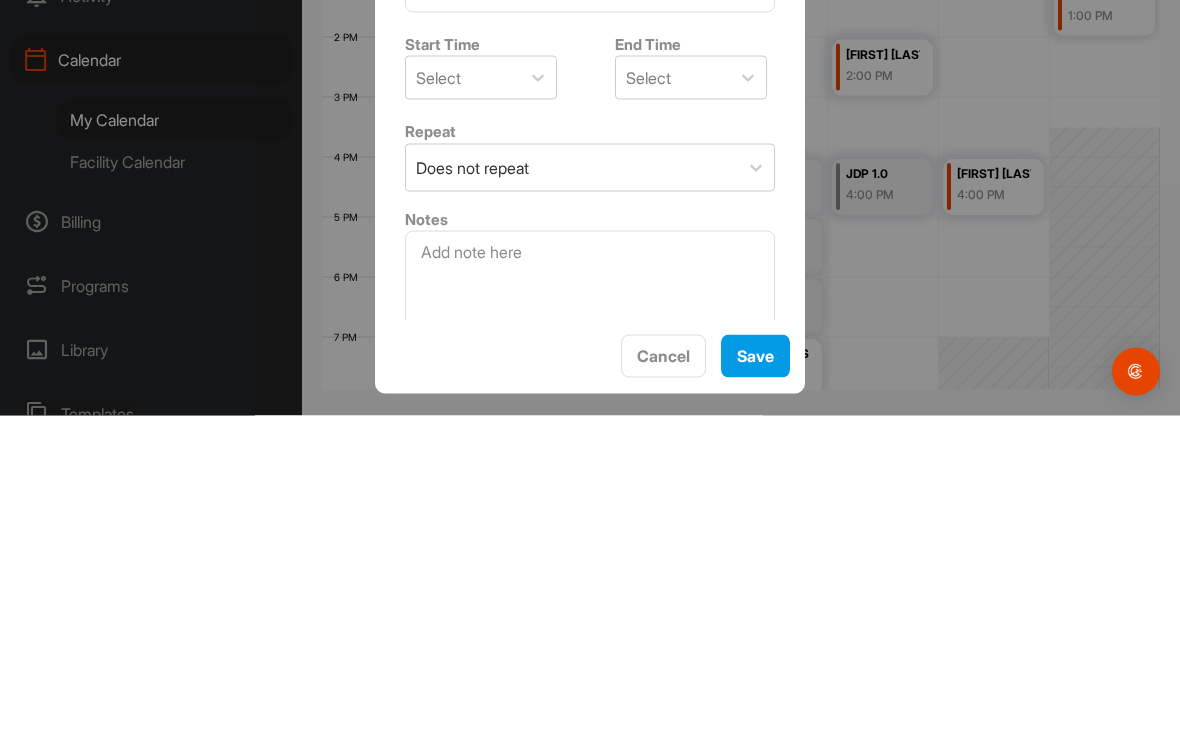 scroll, scrollTop: 31, scrollLeft: 0, axis: vertical 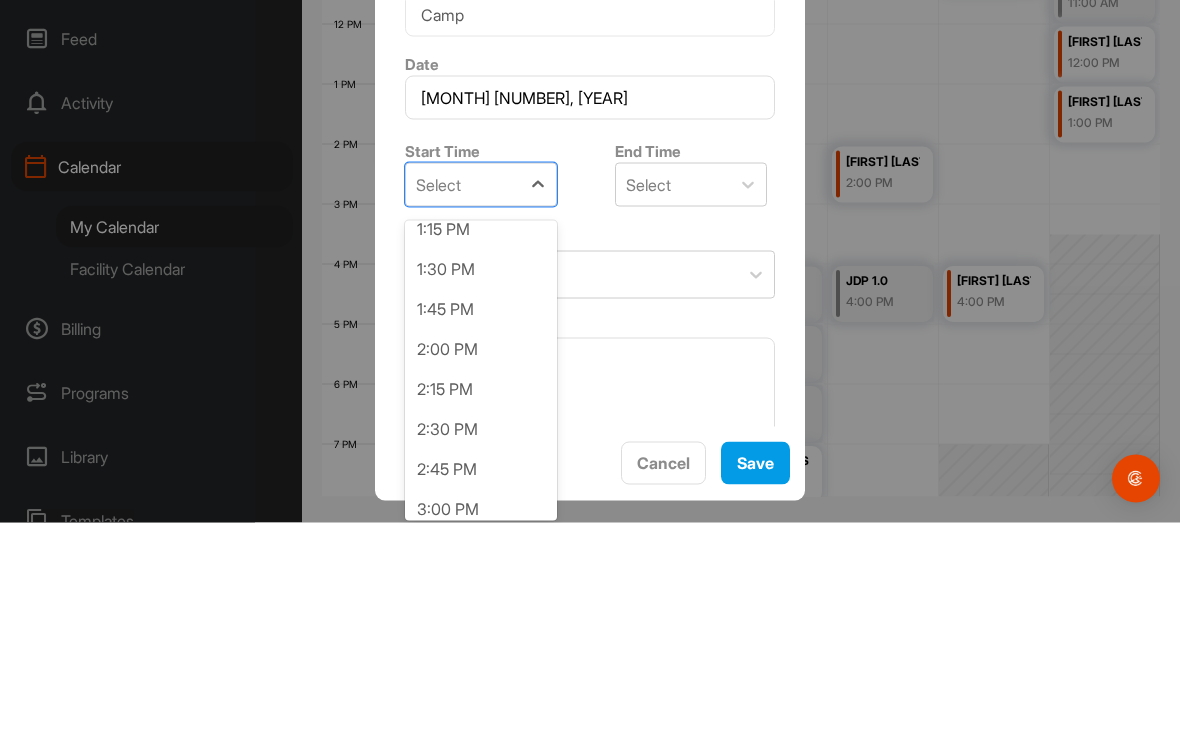 click on "2:00 PM" at bounding box center (481, 573) 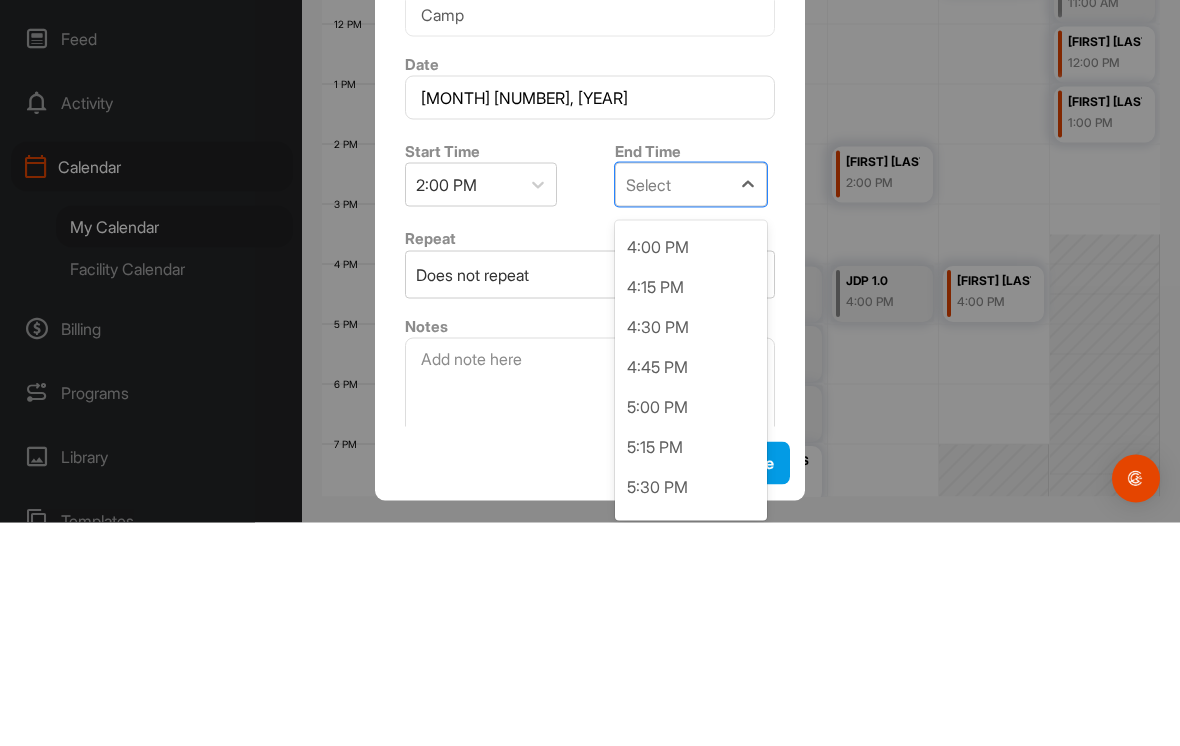 scroll, scrollTop: 296, scrollLeft: 0, axis: vertical 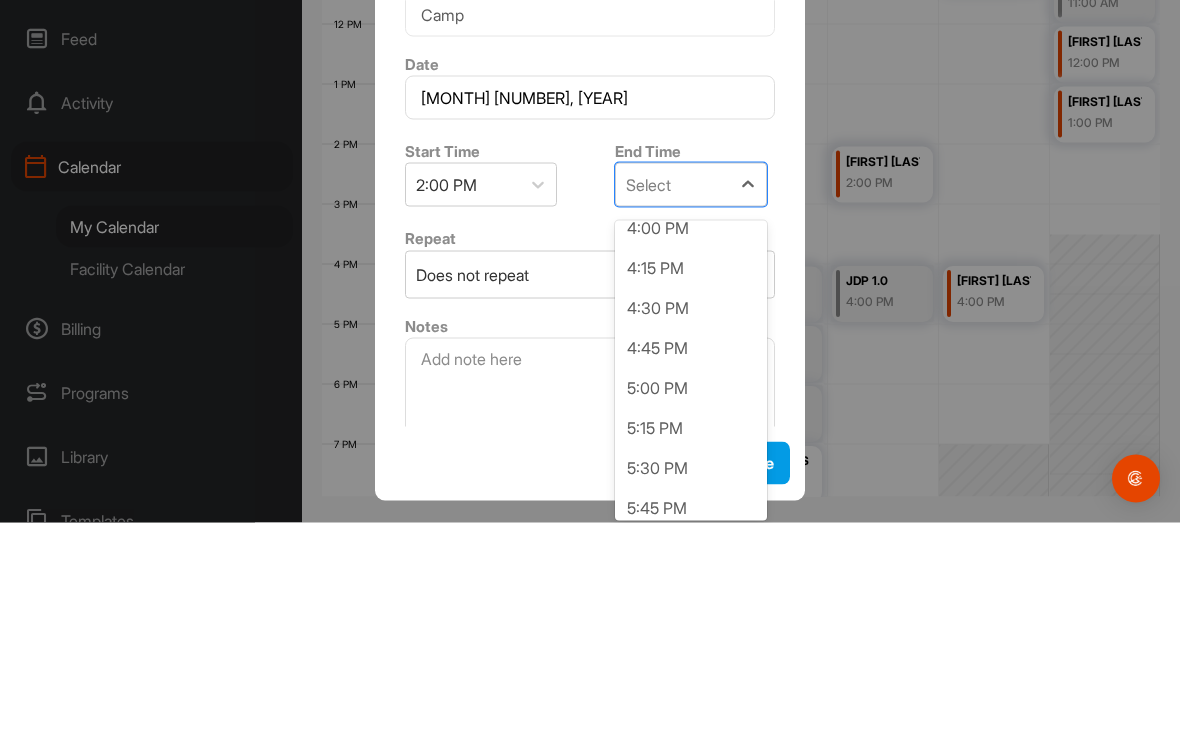 click on "4:30 PM" at bounding box center (691, 532) 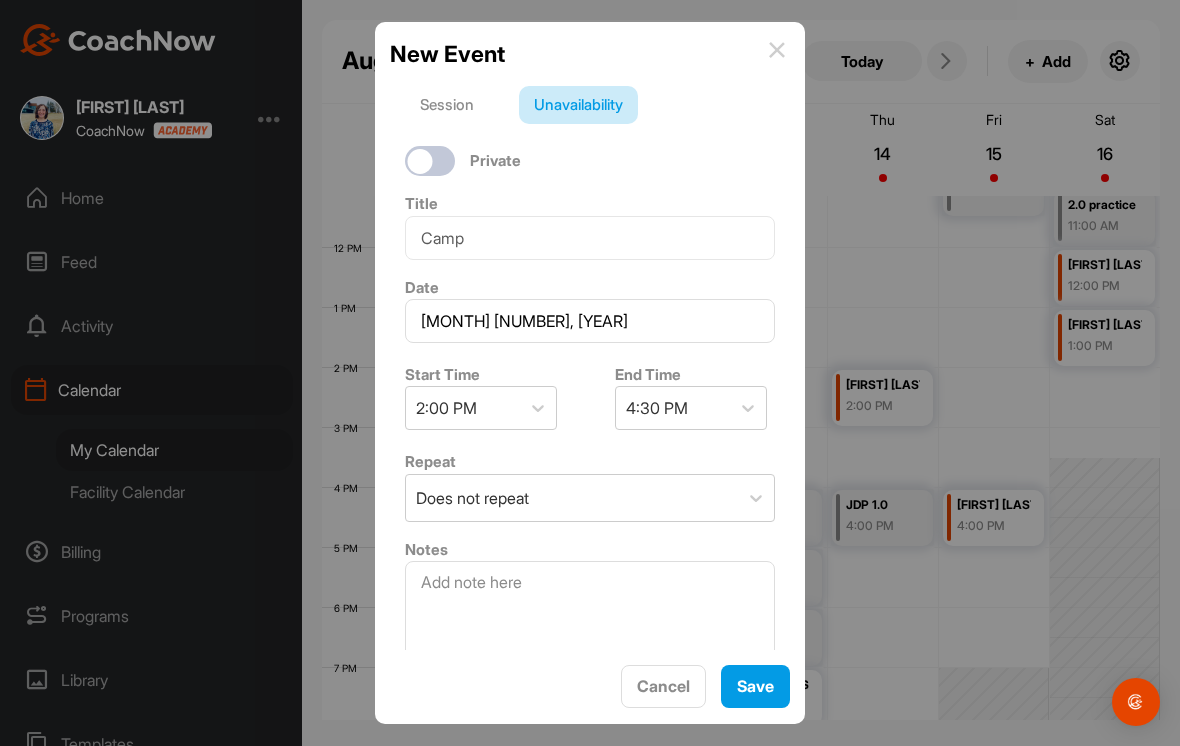 click on "Save" at bounding box center [755, 686] 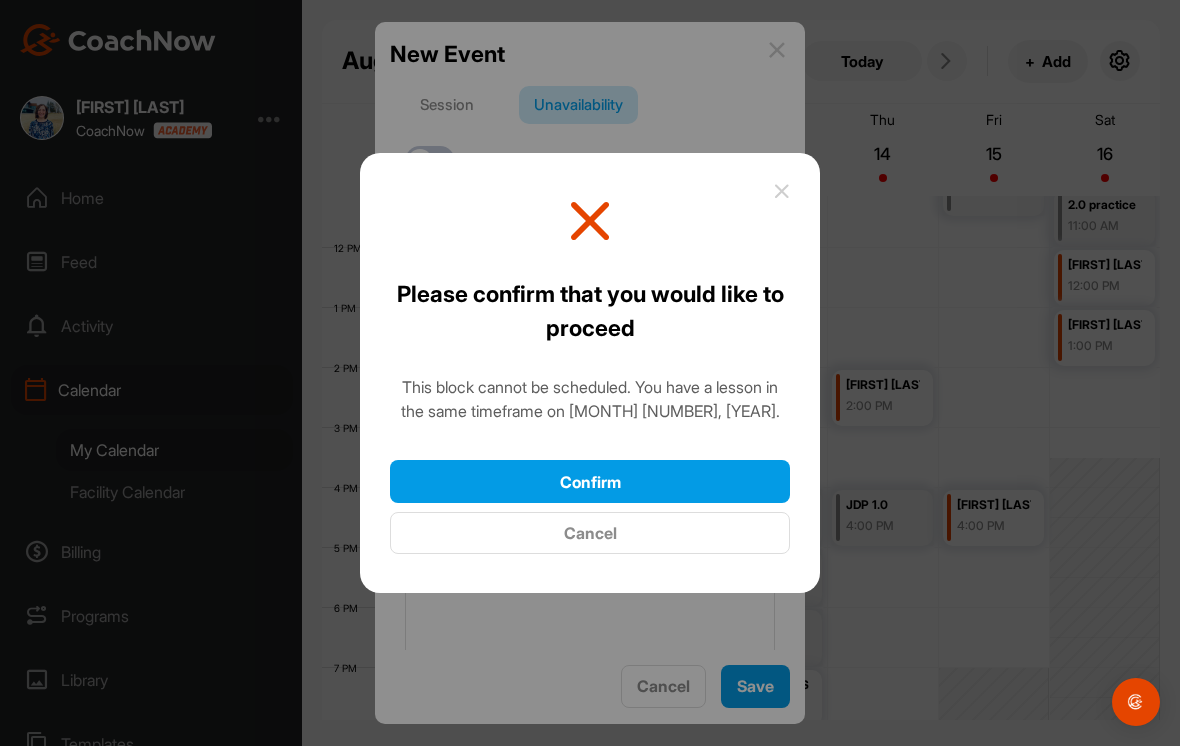 click on "Confirm" at bounding box center (590, 481) 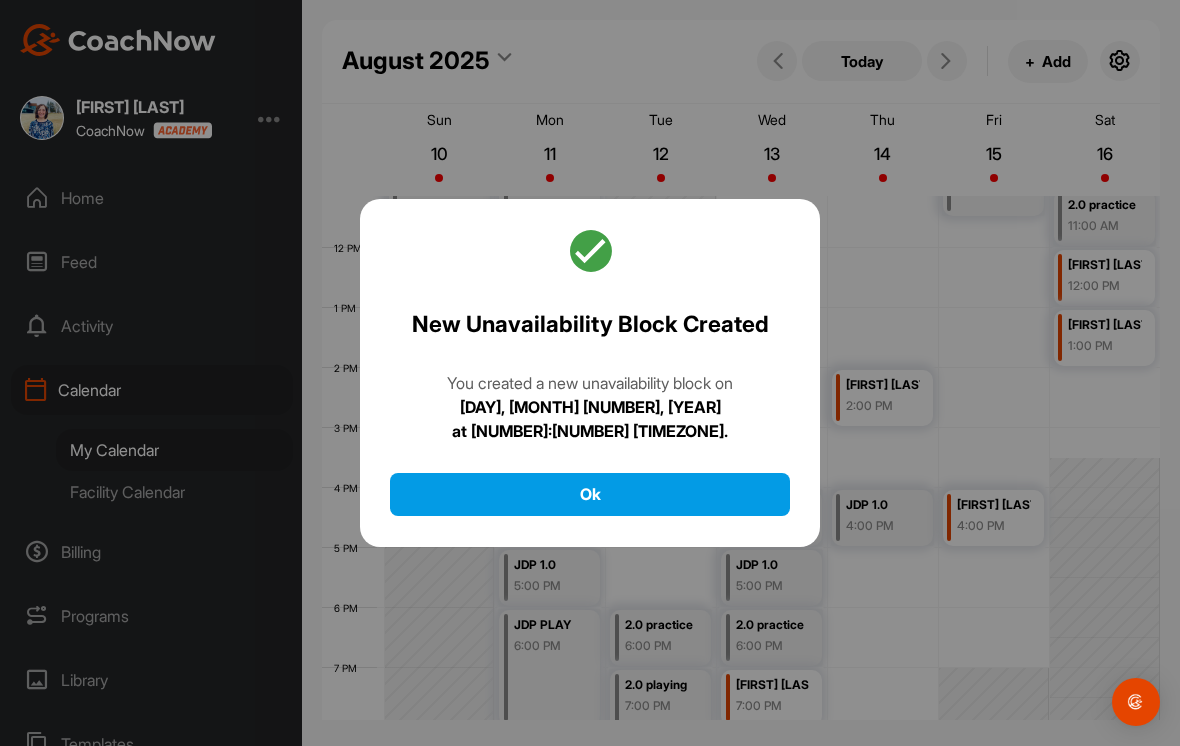 click on "Ok" at bounding box center (590, 494) 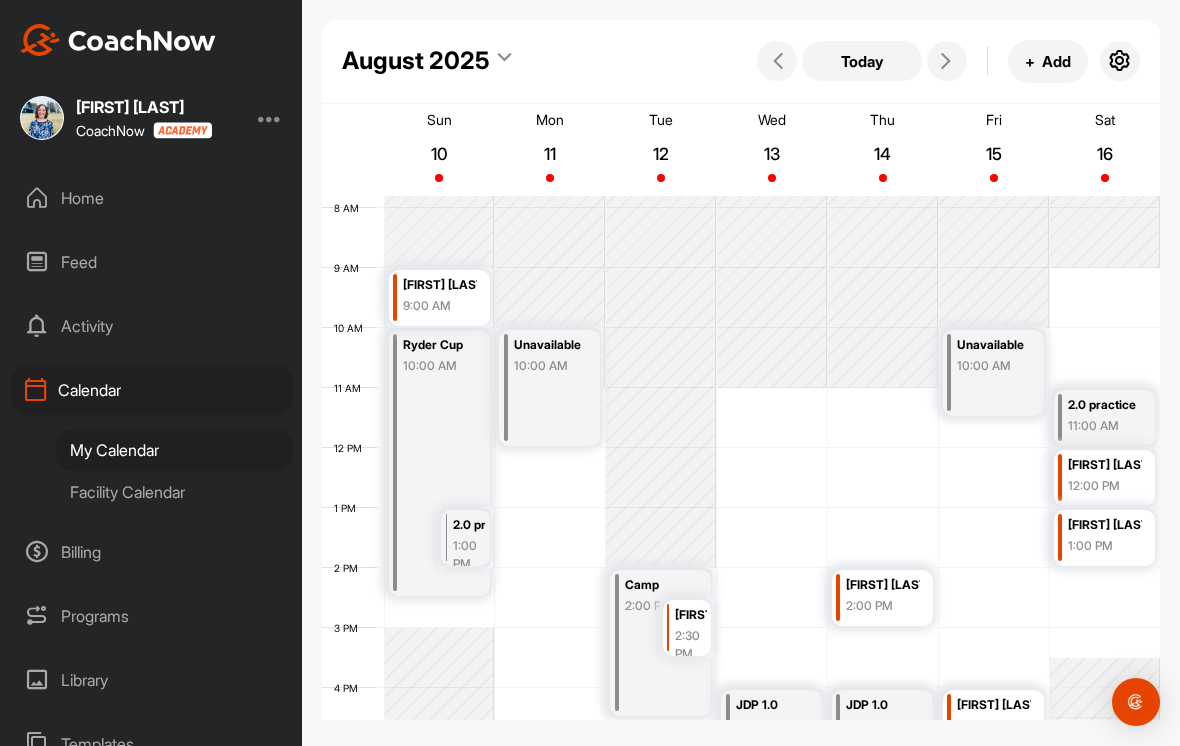 scroll, scrollTop: 465, scrollLeft: 0, axis: vertical 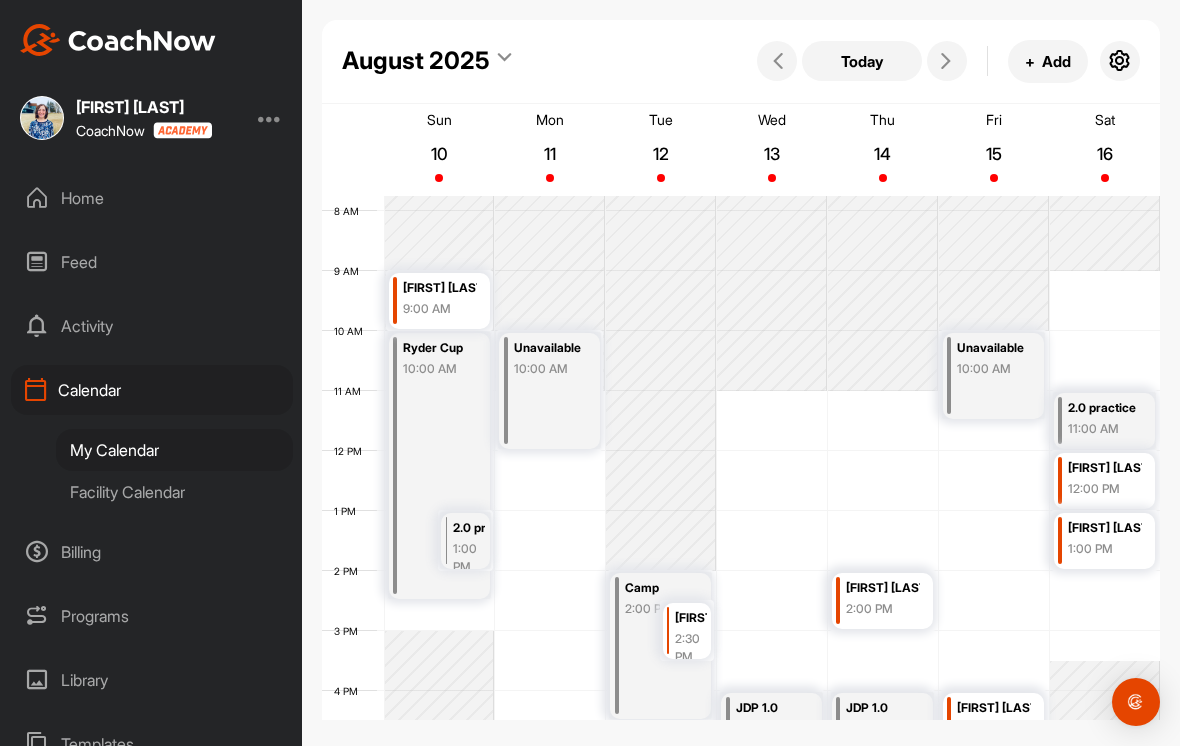 click on "+ Add" at bounding box center (1048, 61) 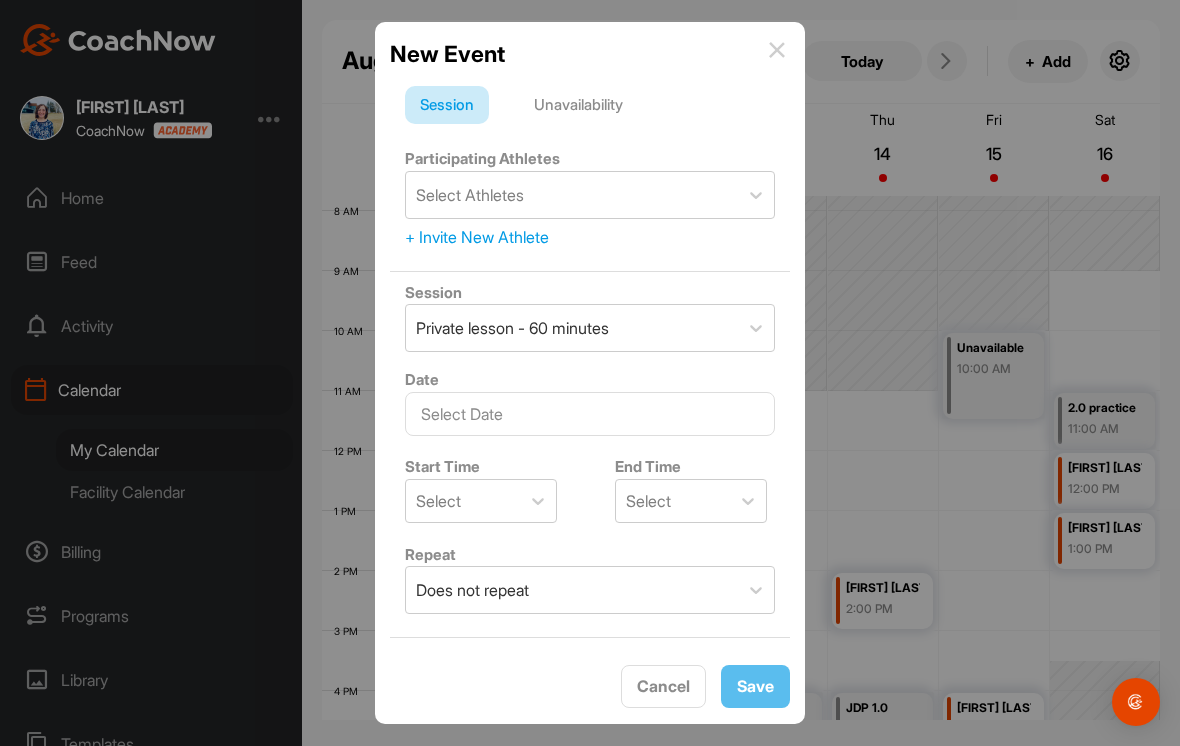 click on "Unavailability" at bounding box center [578, 105] 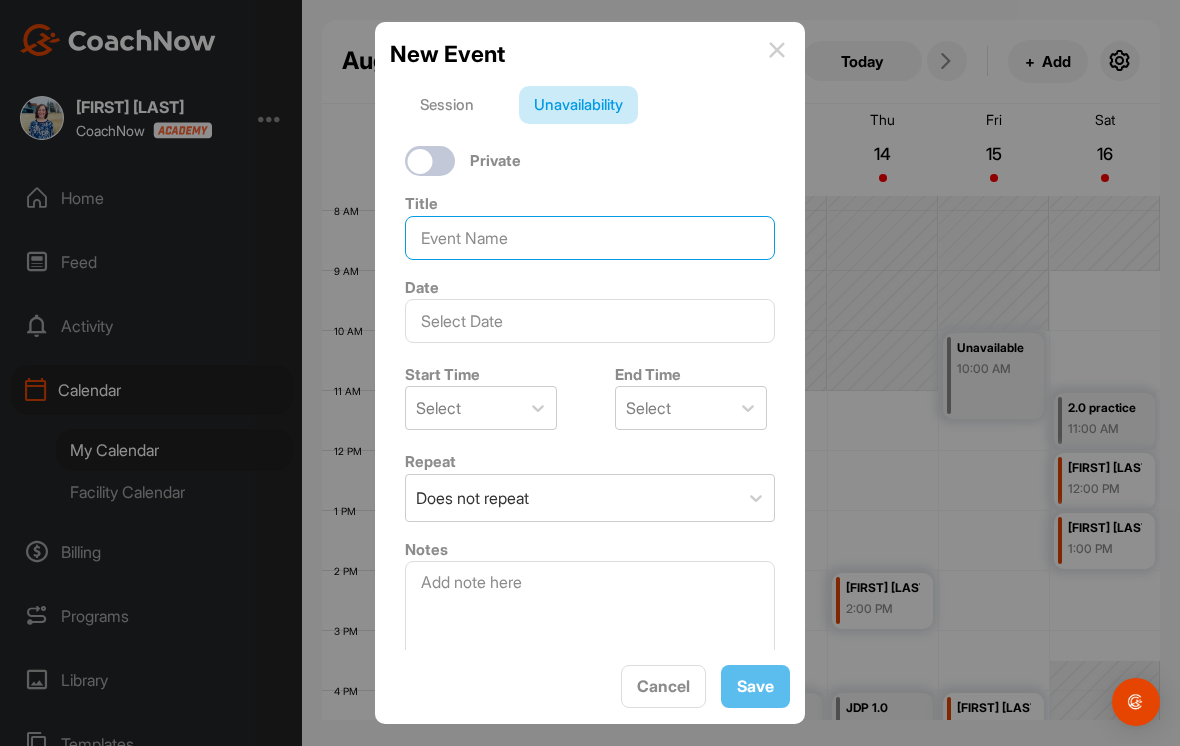 click at bounding box center [590, 238] 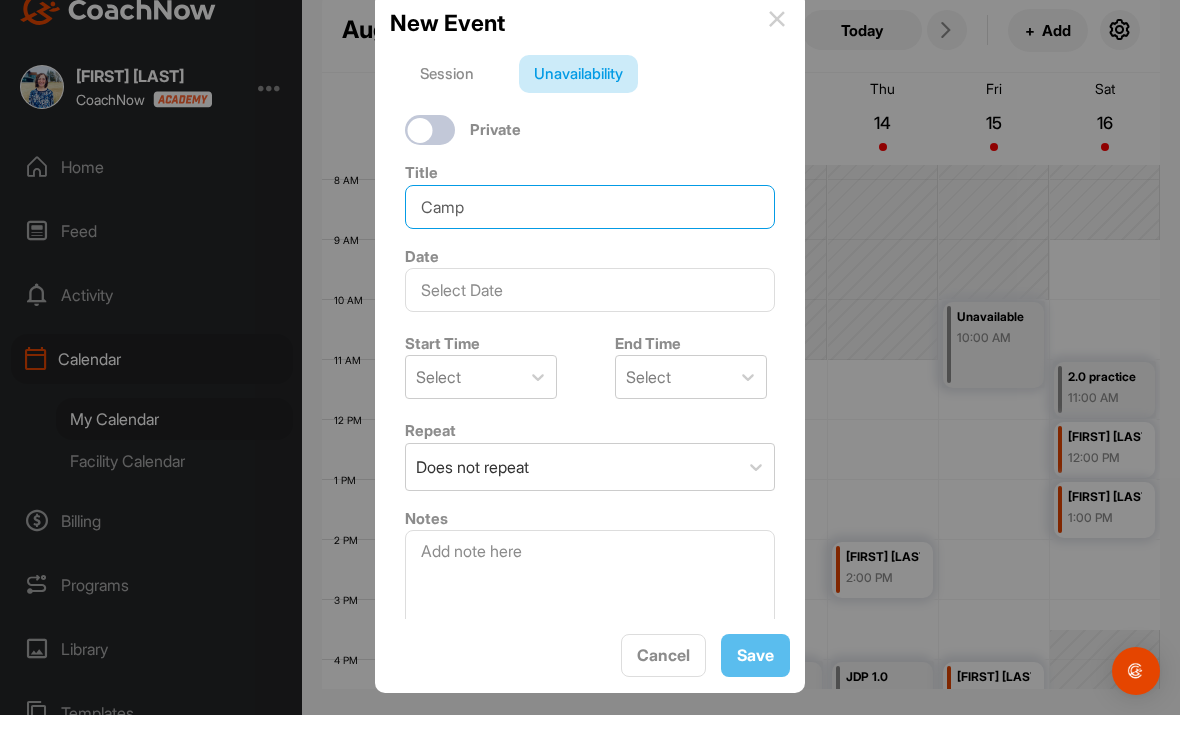 type on "Camp" 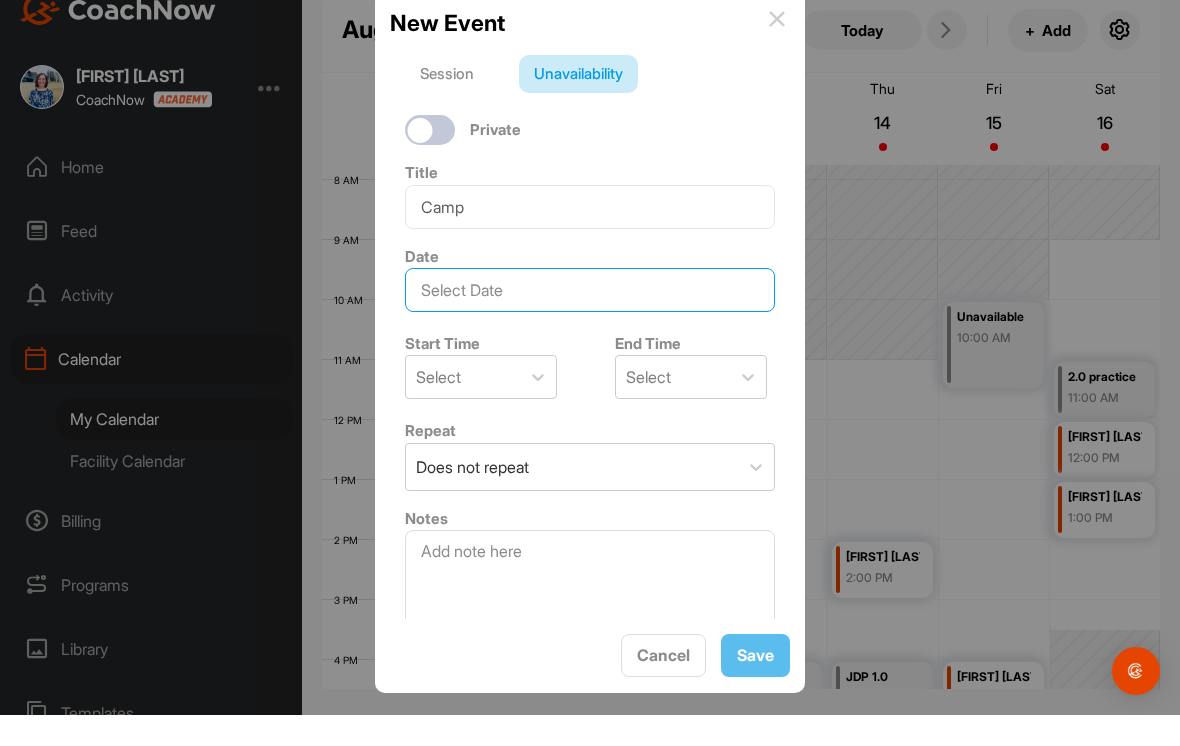 click at bounding box center [590, 321] 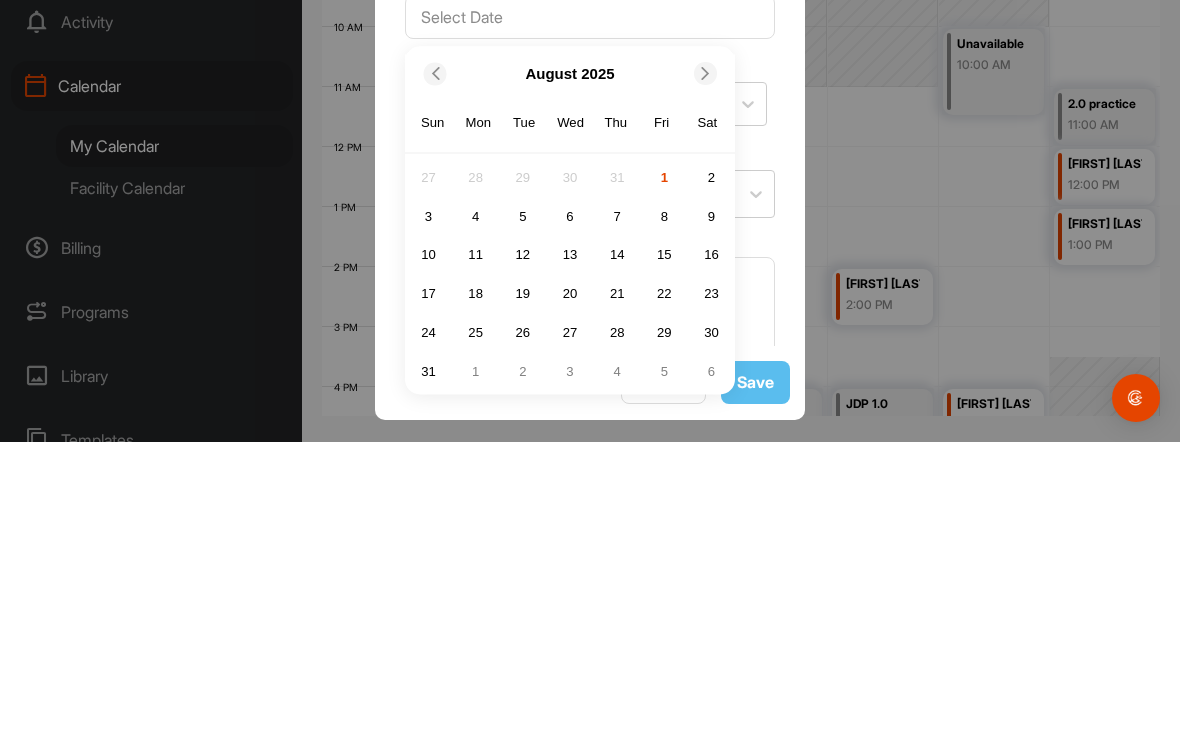click on "13" at bounding box center (570, 559) 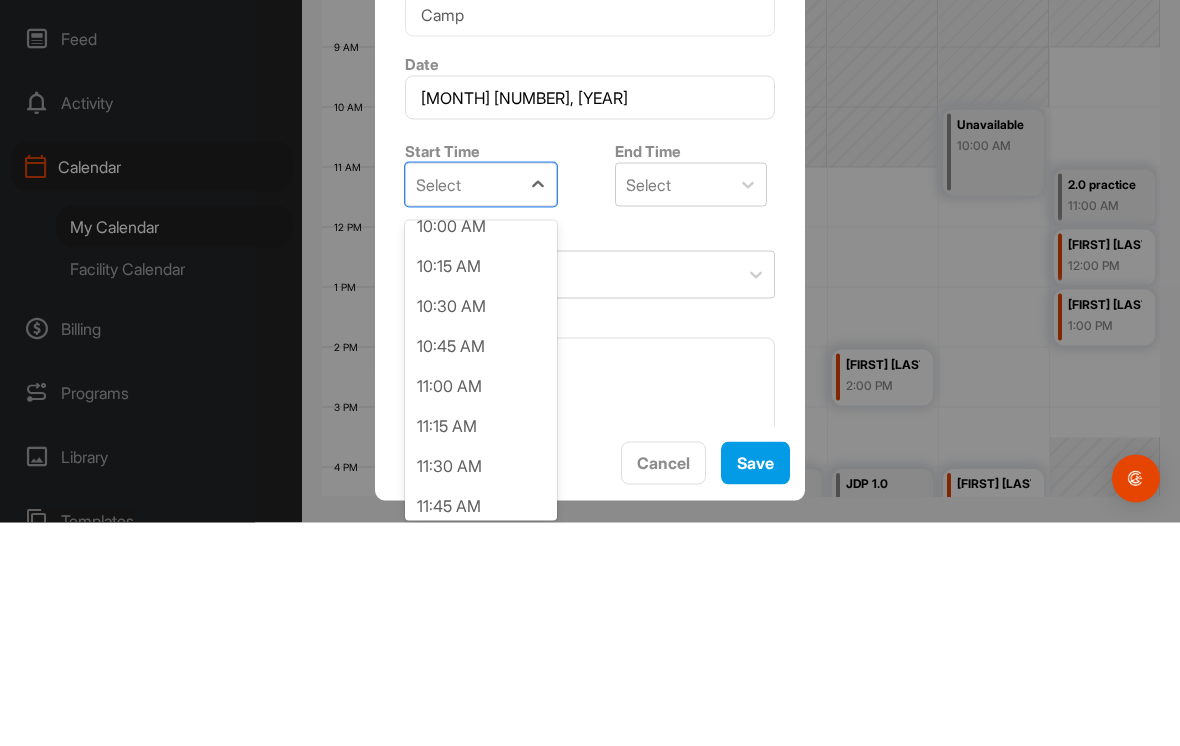scroll, scrollTop: 1715, scrollLeft: 0, axis: vertical 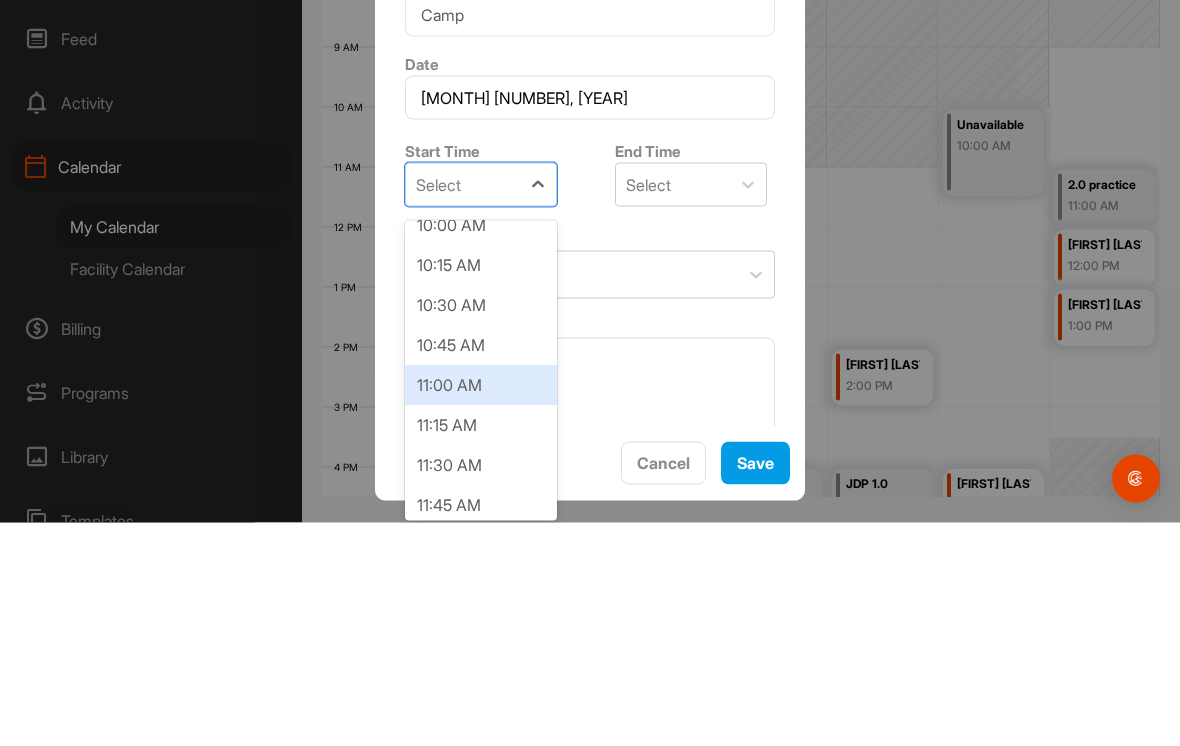 click on "11:00 AM" at bounding box center (481, 609) 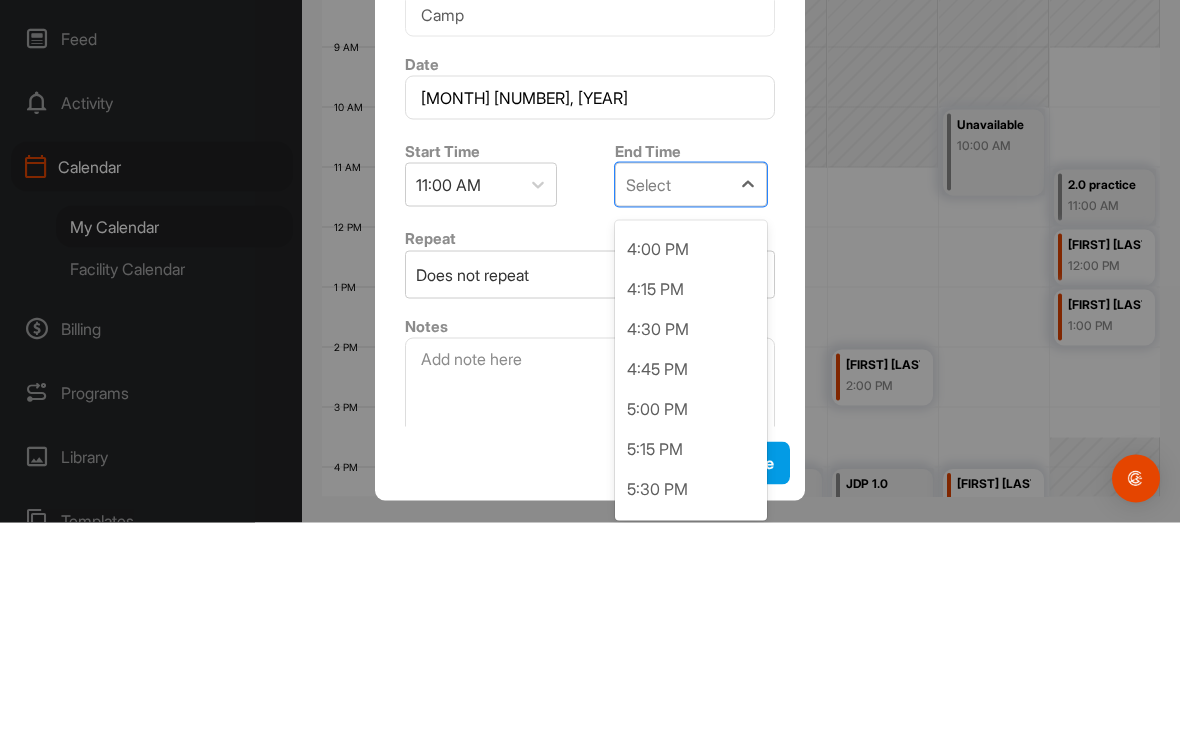 scroll, scrollTop: 757, scrollLeft: 0, axis: vertical 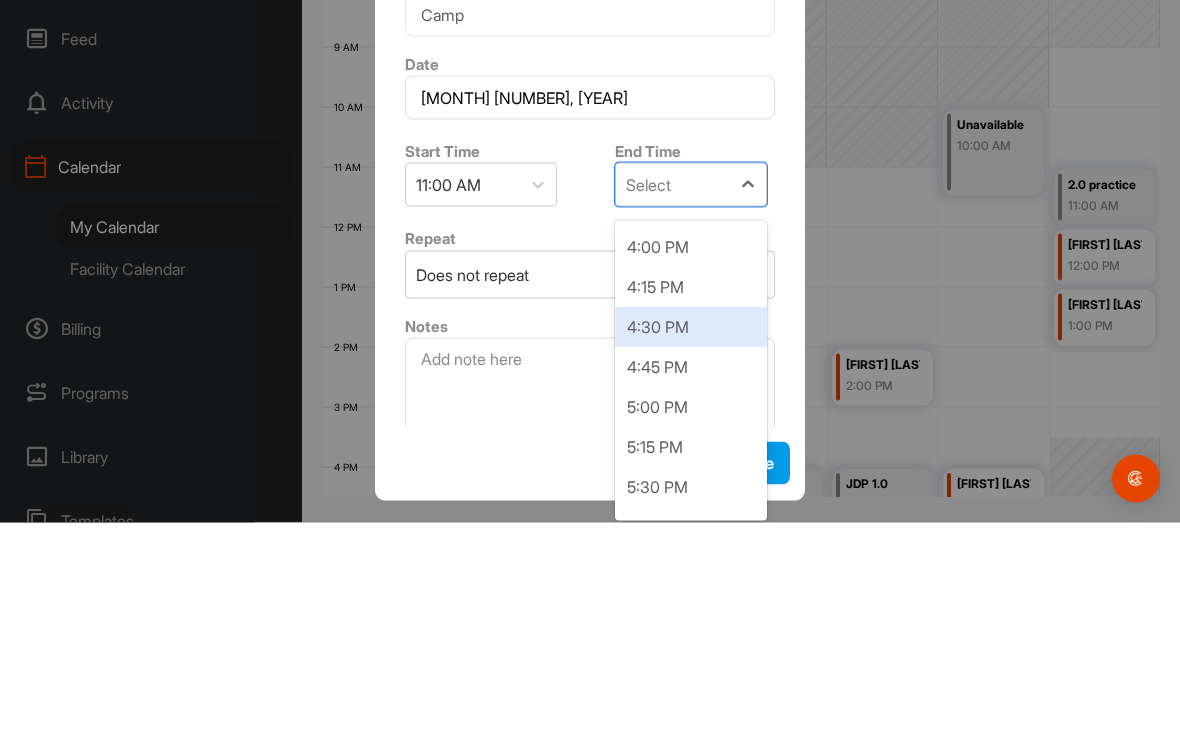 click on "4:30 PM" at bounding box center [691, 551] 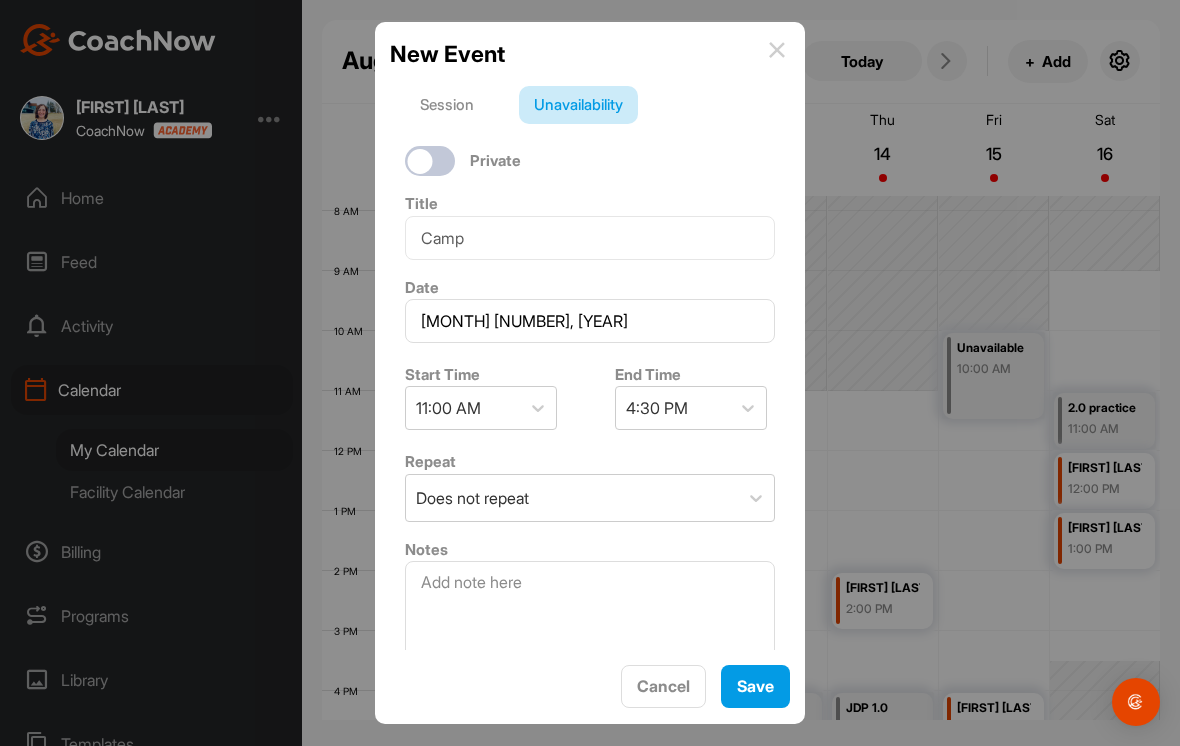 click on "Save" at bounding box center (755, 686) 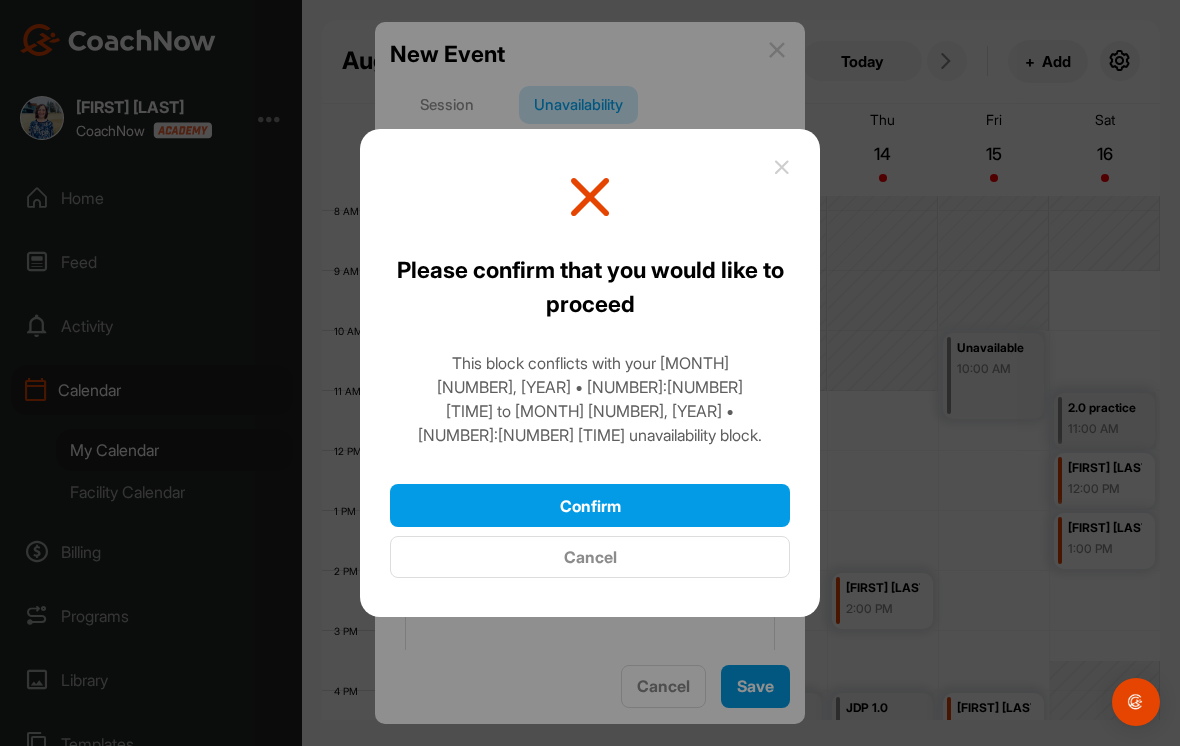 click on "Confirm" at bounding box center (590, 505) 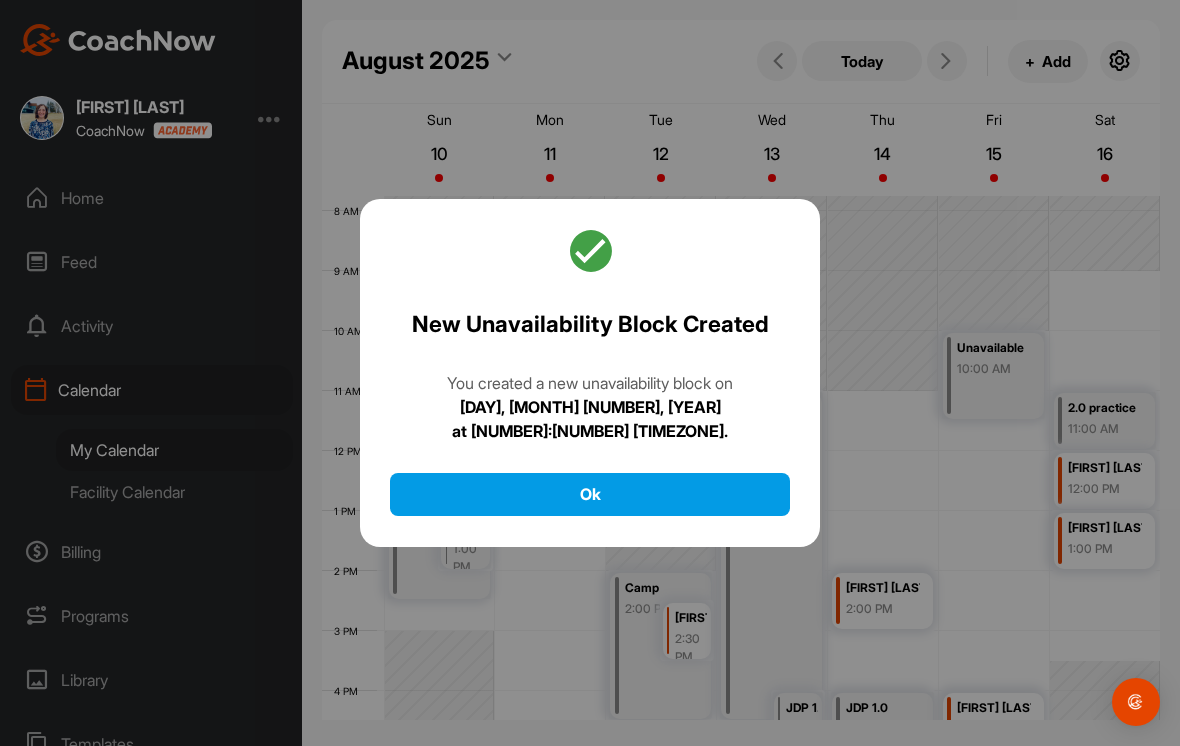 click on "Ok" at bounding box center (590, 494) 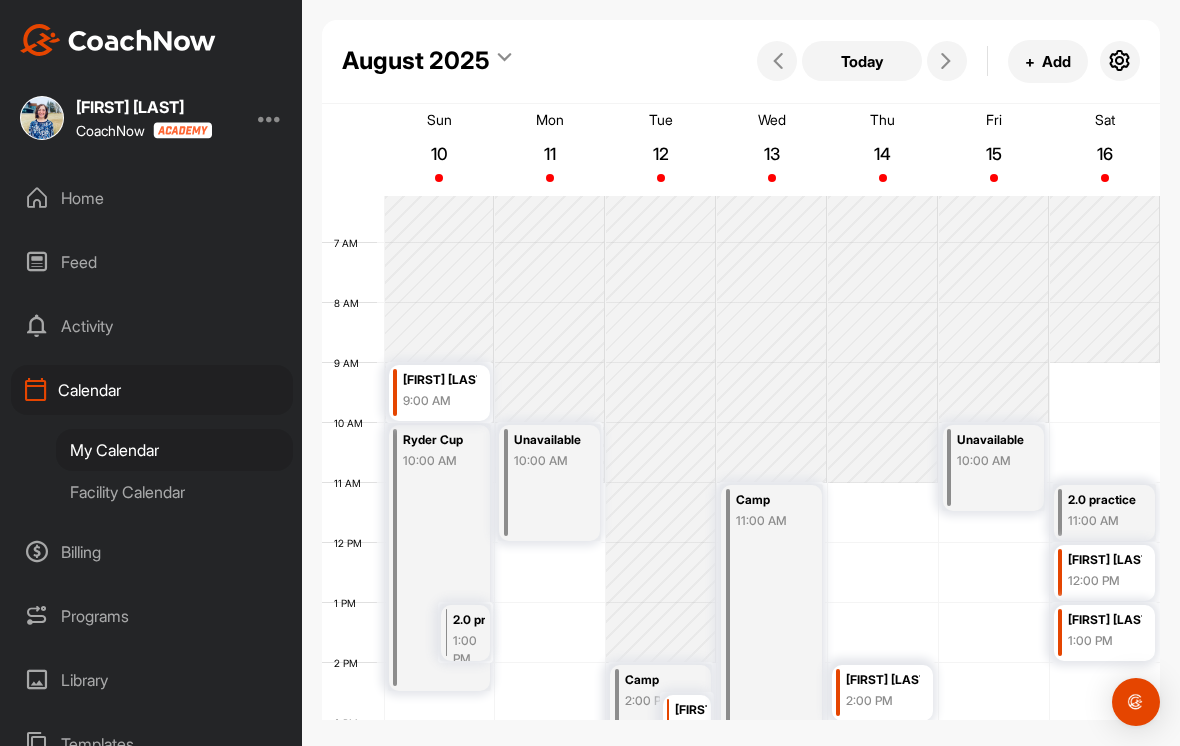 click on "Today" at bounding box center [862, 61] 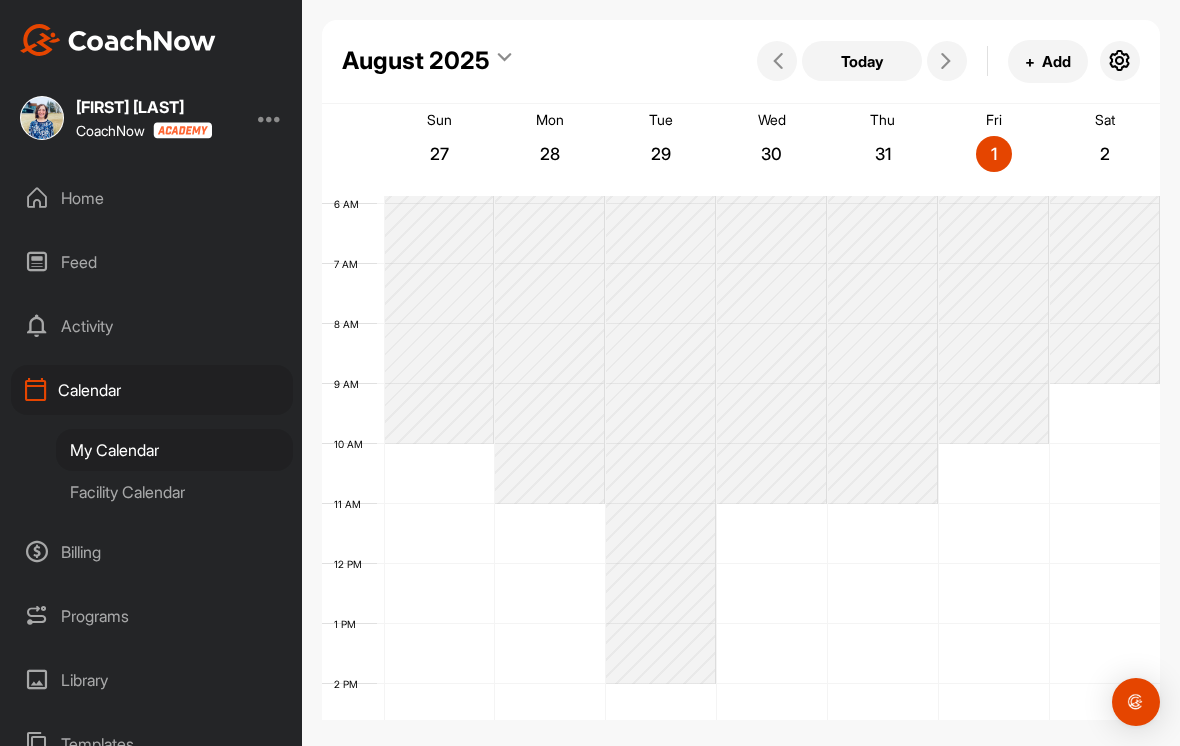 scroll, scrollTop: 346, scrollLeft: 0, axis: vertical 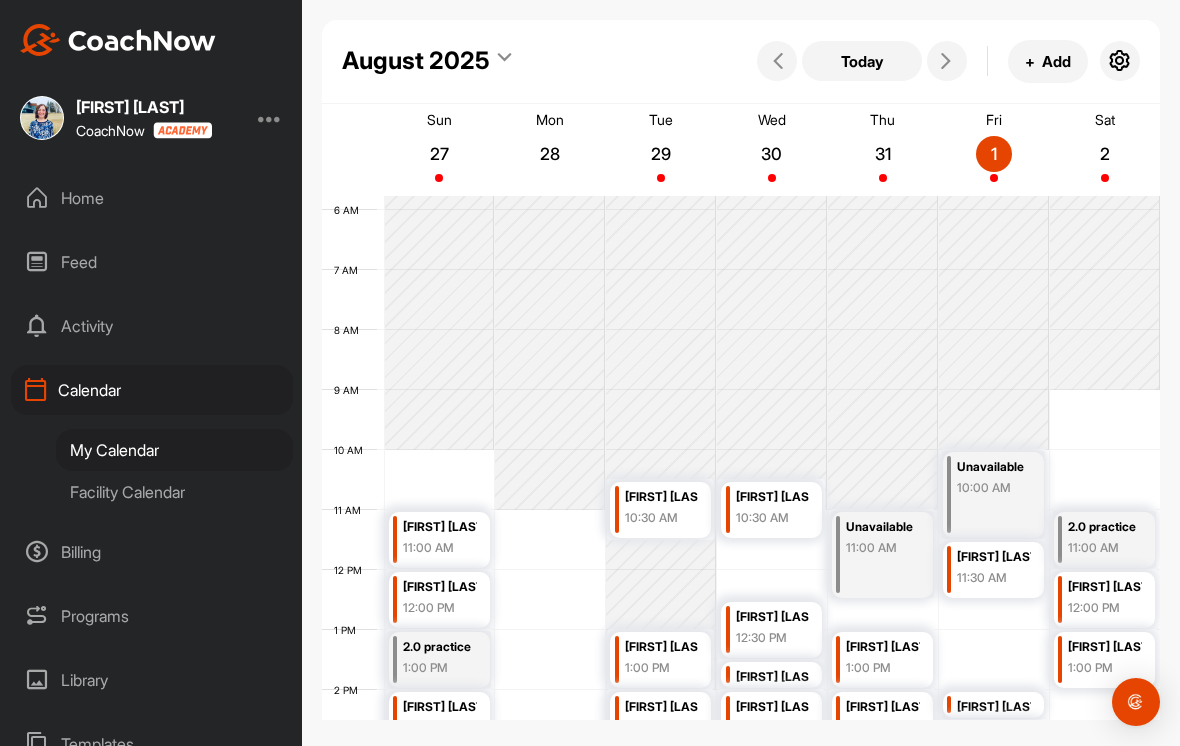 click at bounding box center [946, 61] 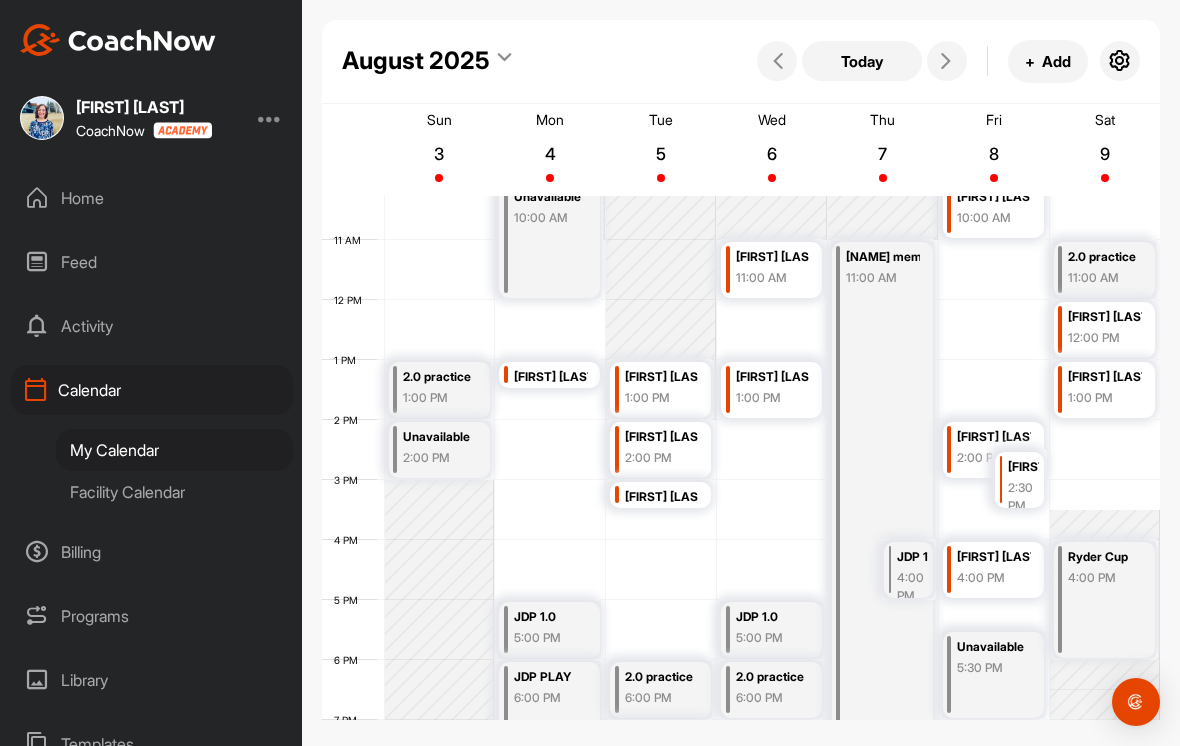 scroll, scrollTop: 637, scrollLeft: 0, axis: vertical 